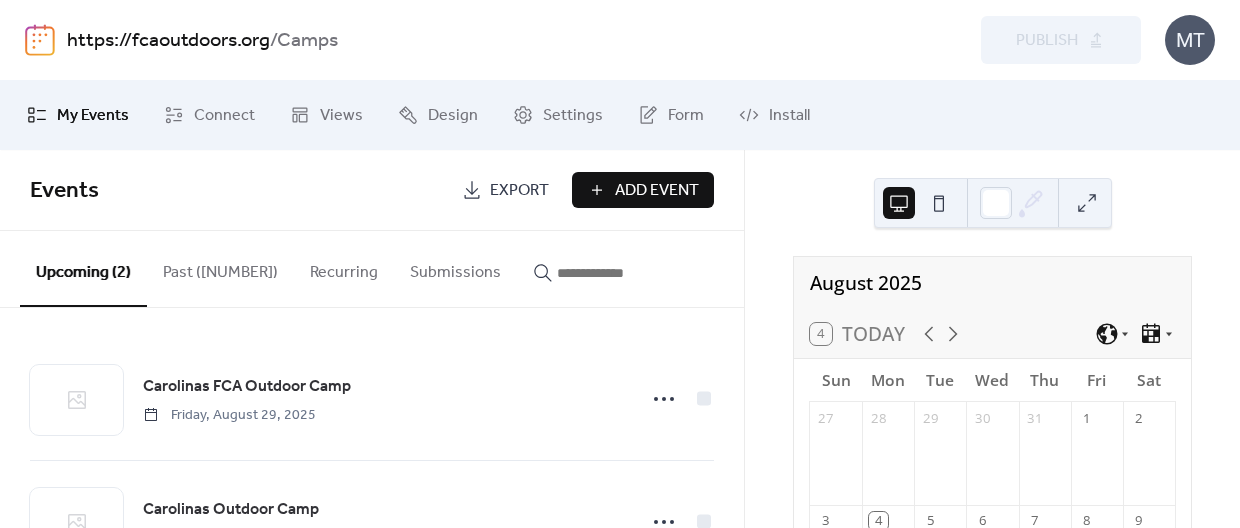 scroll, scrollTop: 0, scrollLeft: 0, axis: both 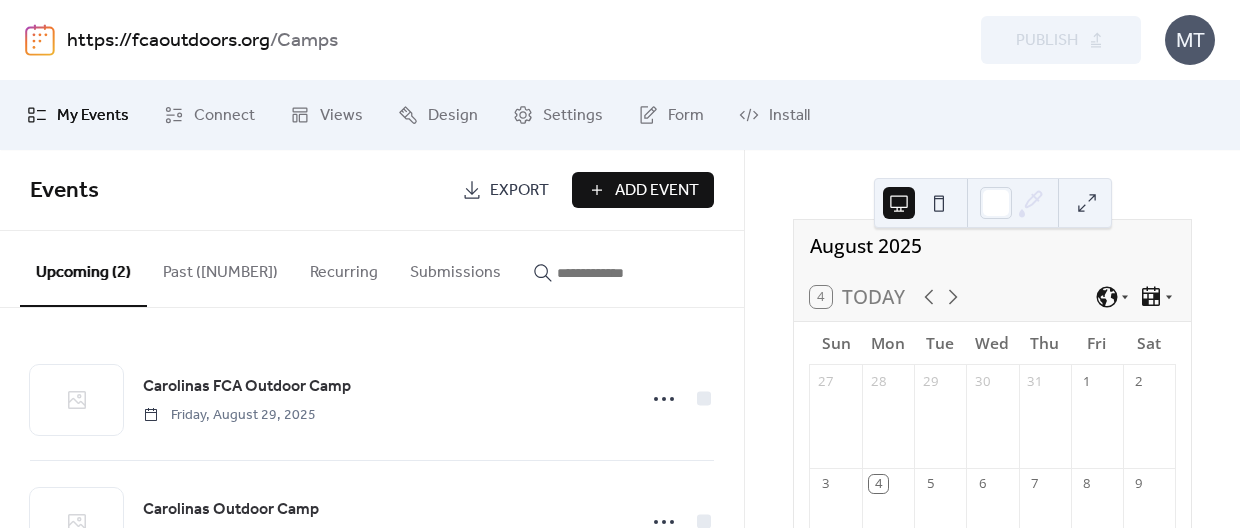 click on "https://fcaoutdoors.org" at bounding box center (168, 41) 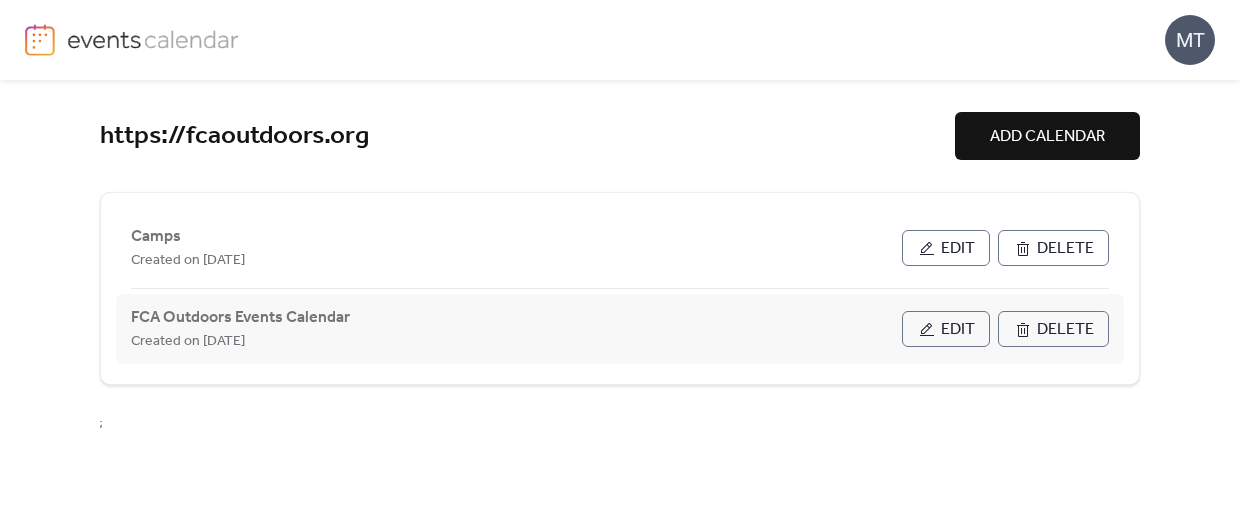 click on "Edit" at bounding box center (946, 329) 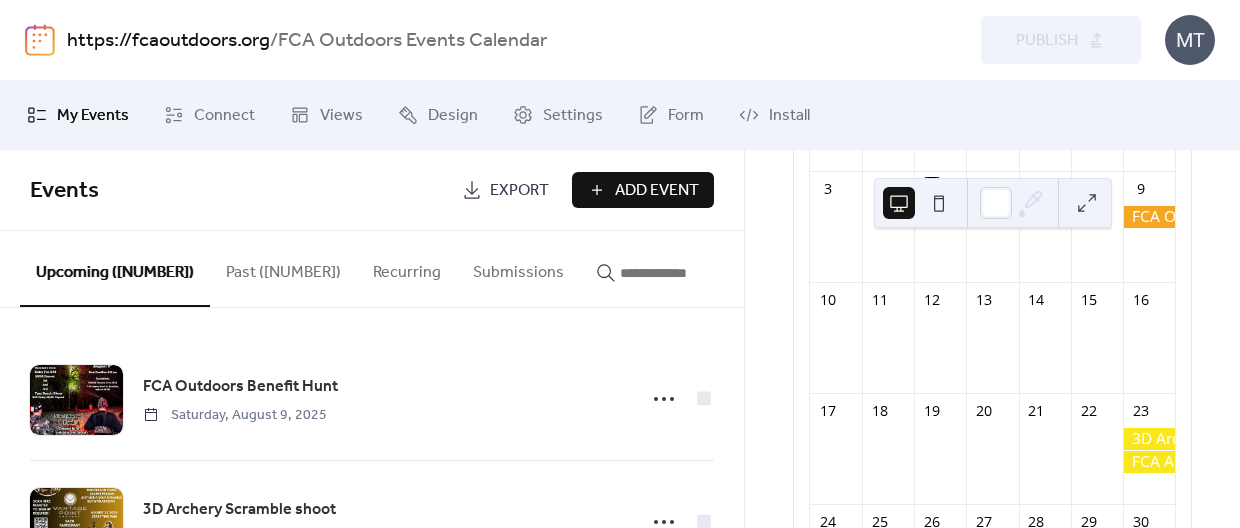scroll, scrollTop: 364, scrollLeft: 0, axis: vertical 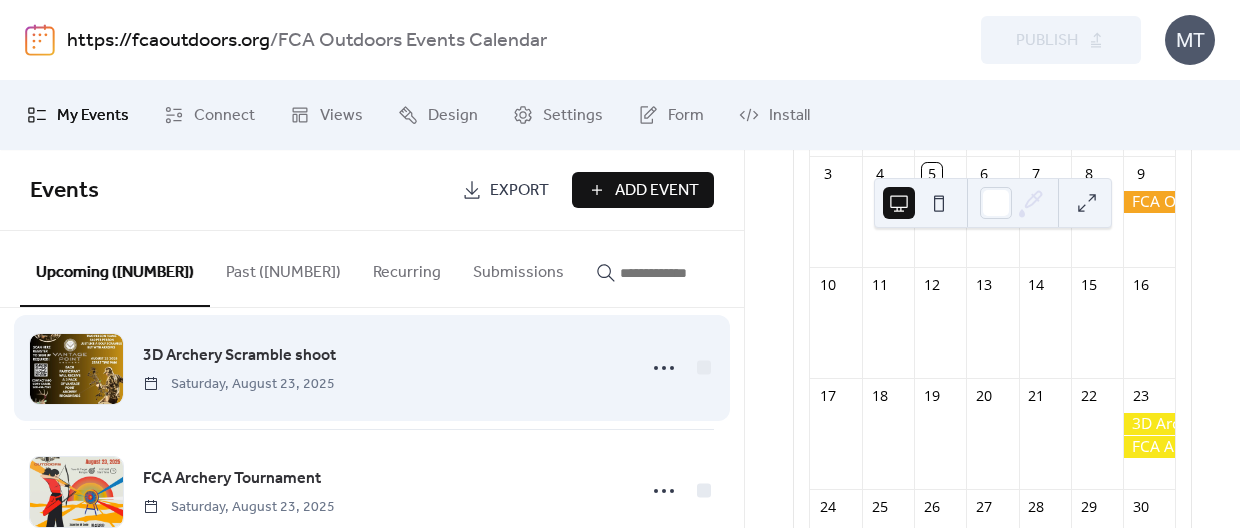 click on "3D Archery Scramble shoot" at bounding box center (239, 356) 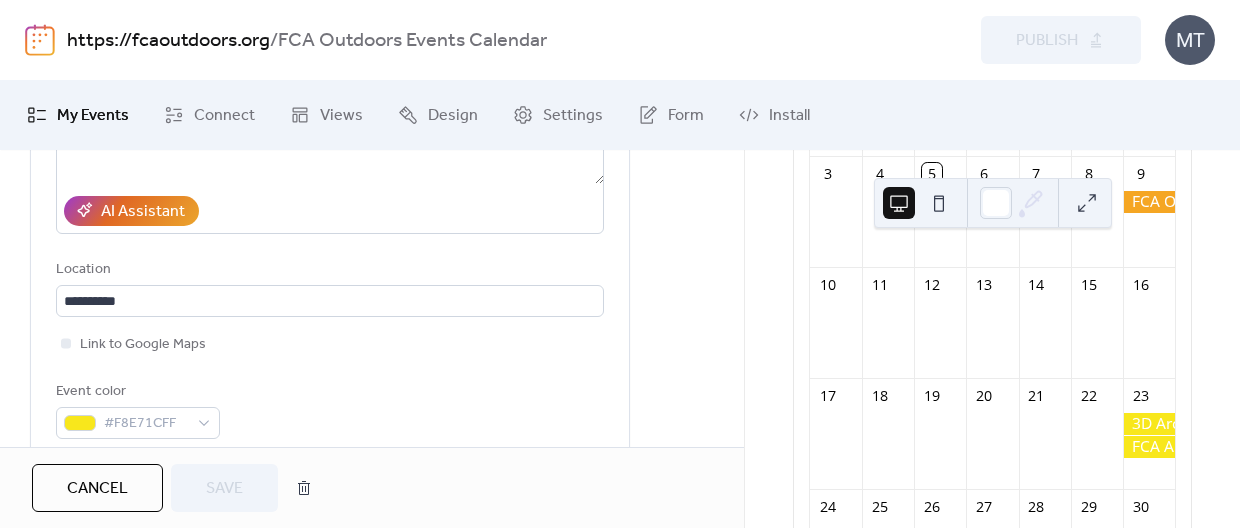 scroll, scrollTop: 359, scrollLeft: 0, axis: vertical 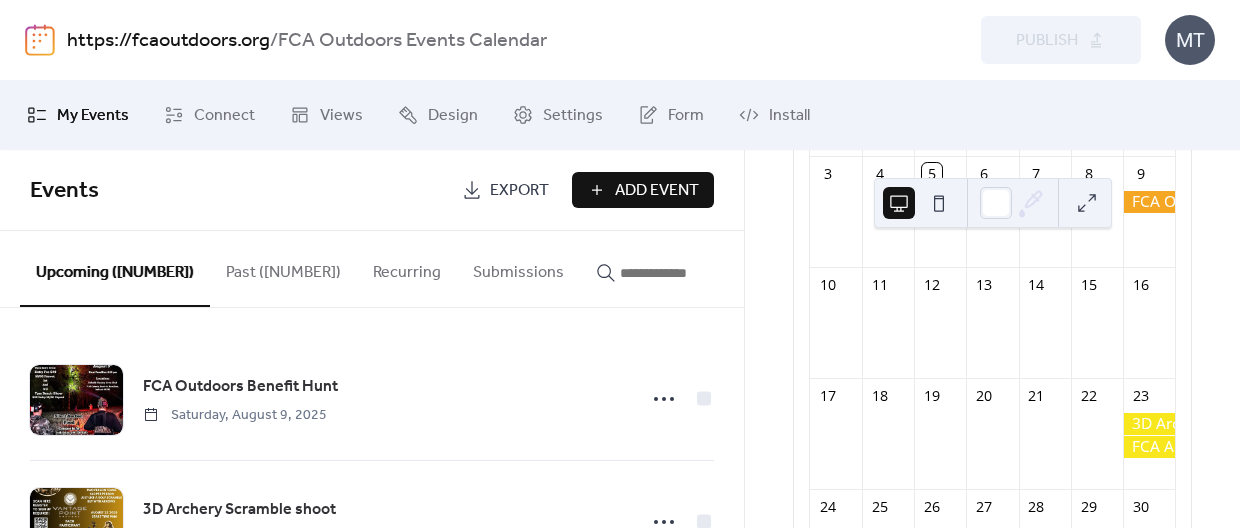 click on "Add Event" at bounding box center (657, 191) 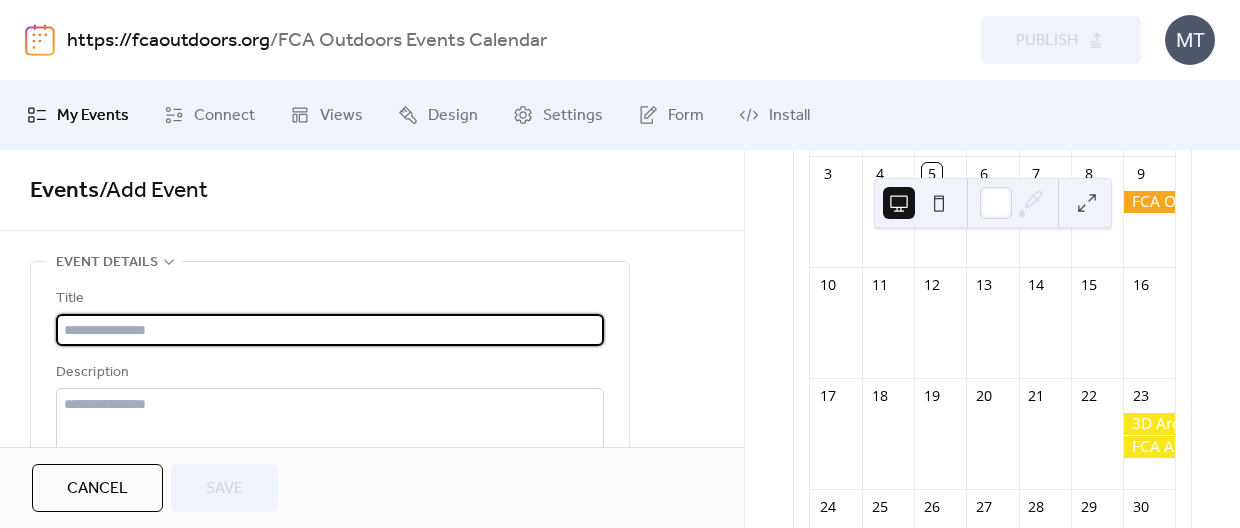 scroll, scrollTop: 23, scrollLeft: 0, axis: vertical 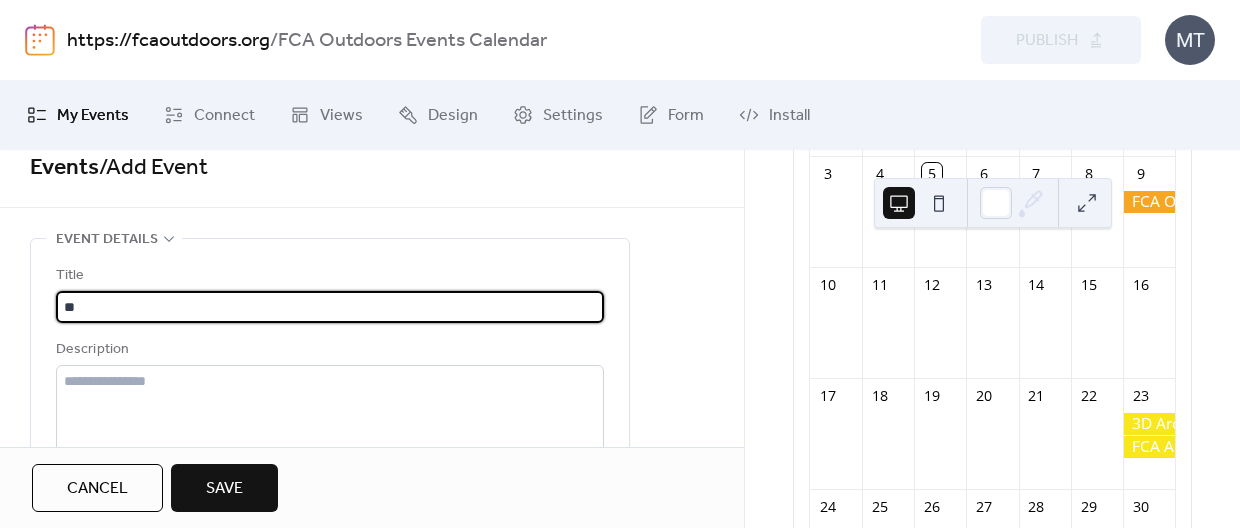 type on "*" 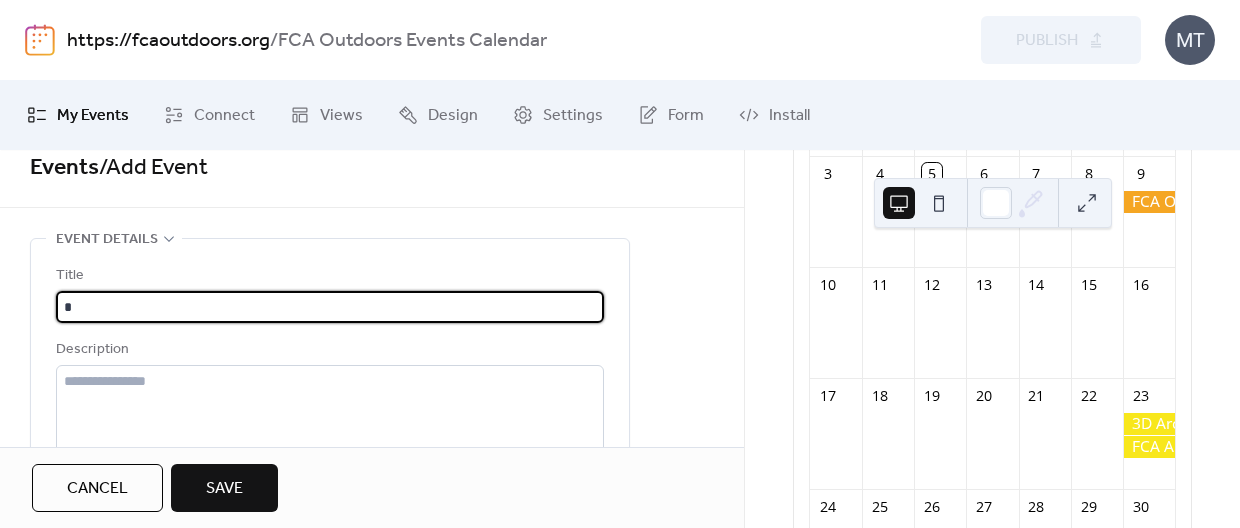 type 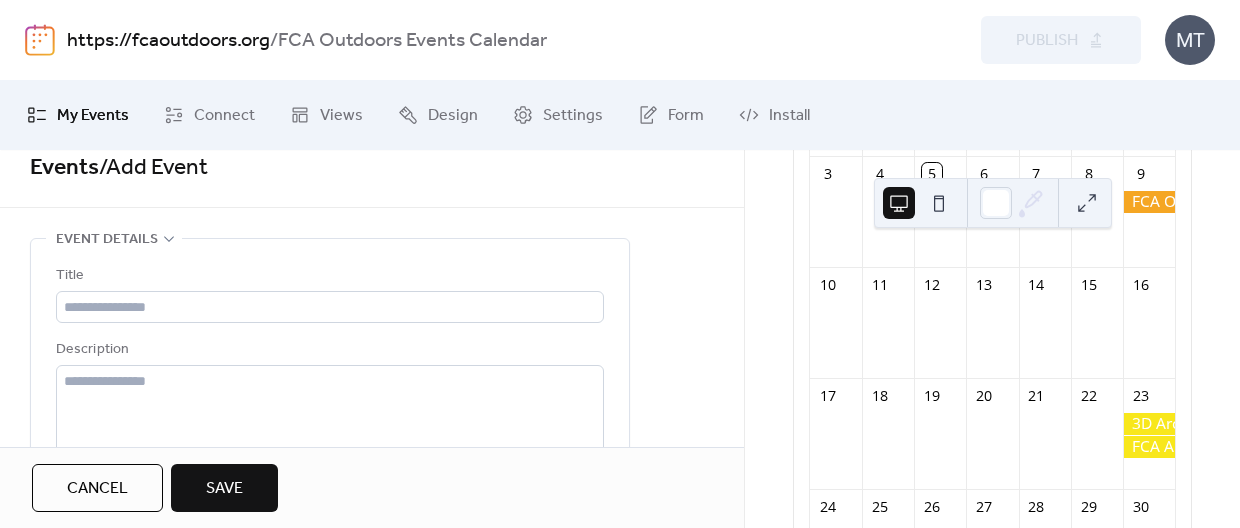 click on "https://fcaoutdoors.org" at bounding box center (168, 41) 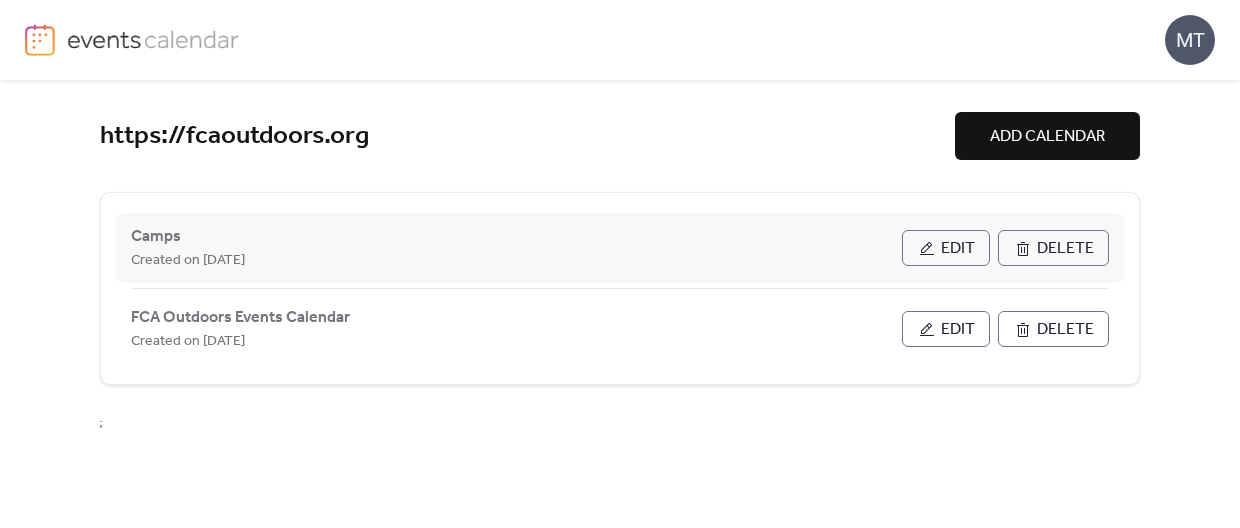 click on "Edit" at bounding box center (958, 249) 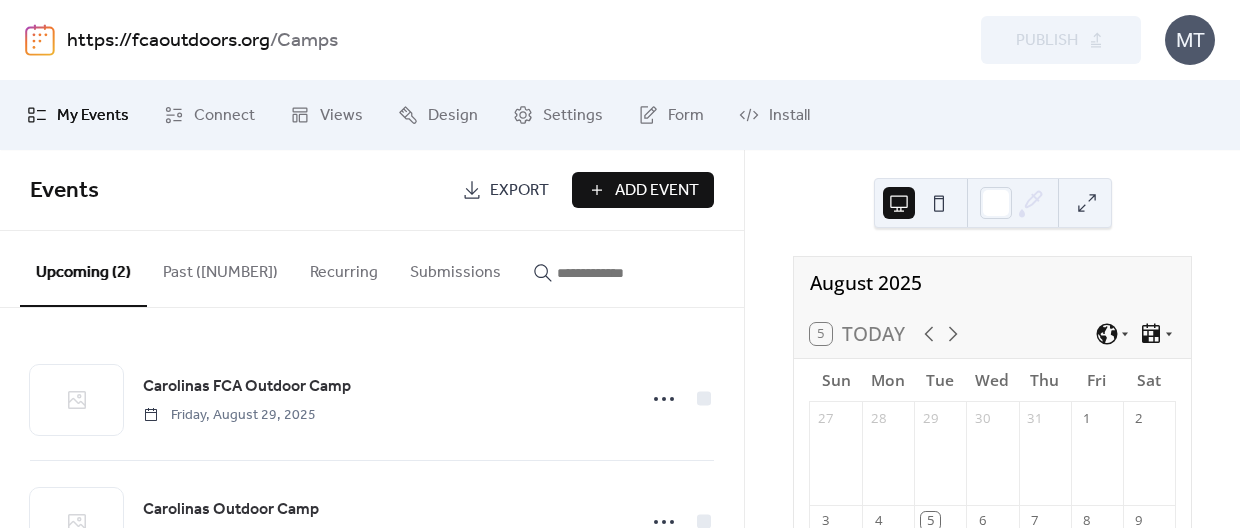 click on "Add Event" at bounding box center [657, 191] 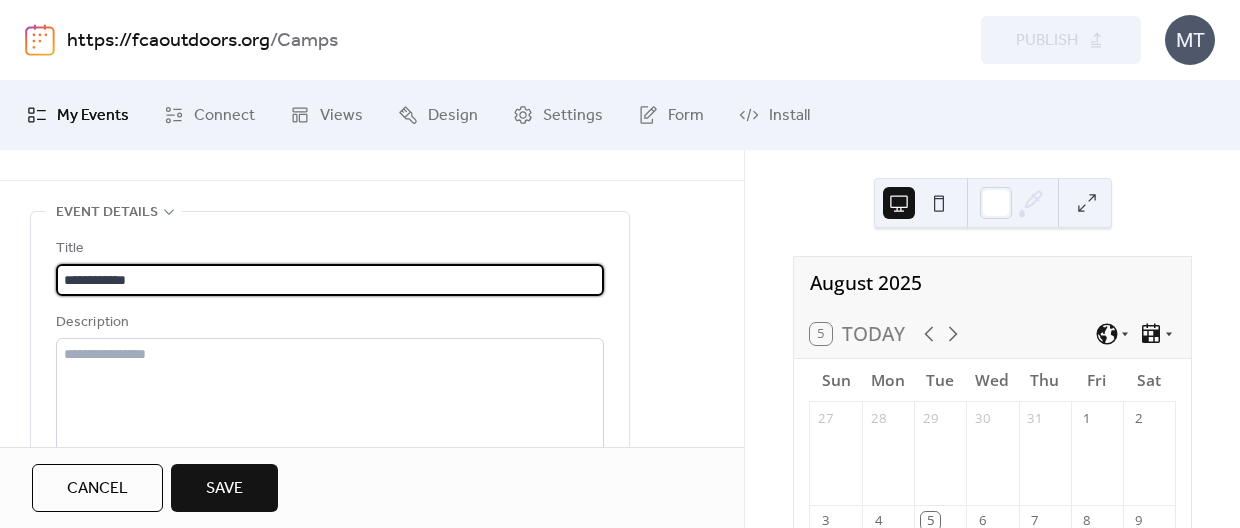 scroll, scrollTop: 64, scrollLeft: 0, axis: vertical 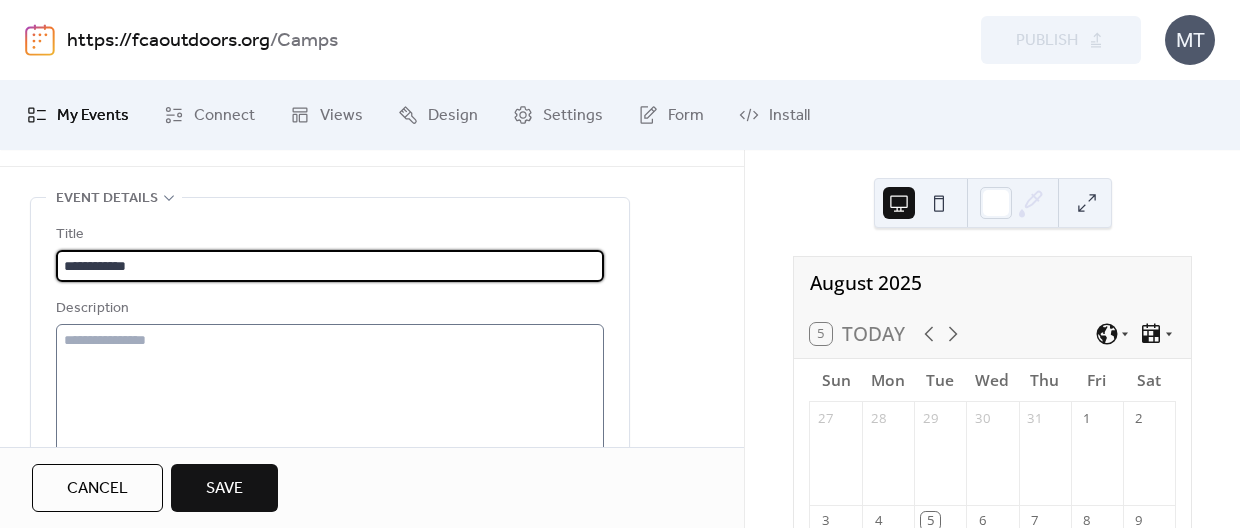 type on "**********" 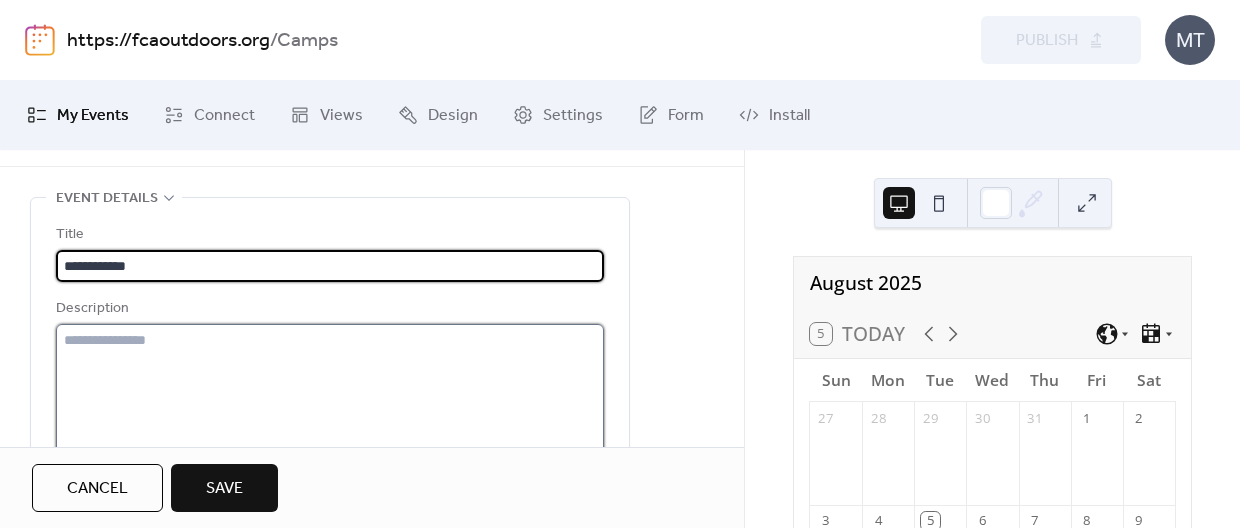 click at bounding box center [330, 400] 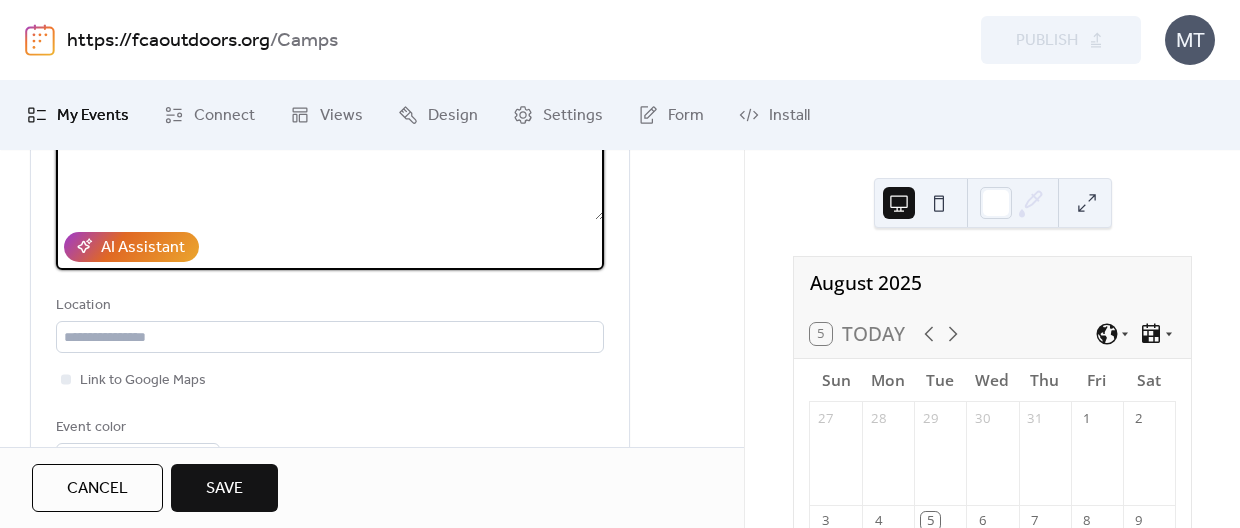 scroll, scrollTop: 331, scrollLeft: 0, axis: vertical 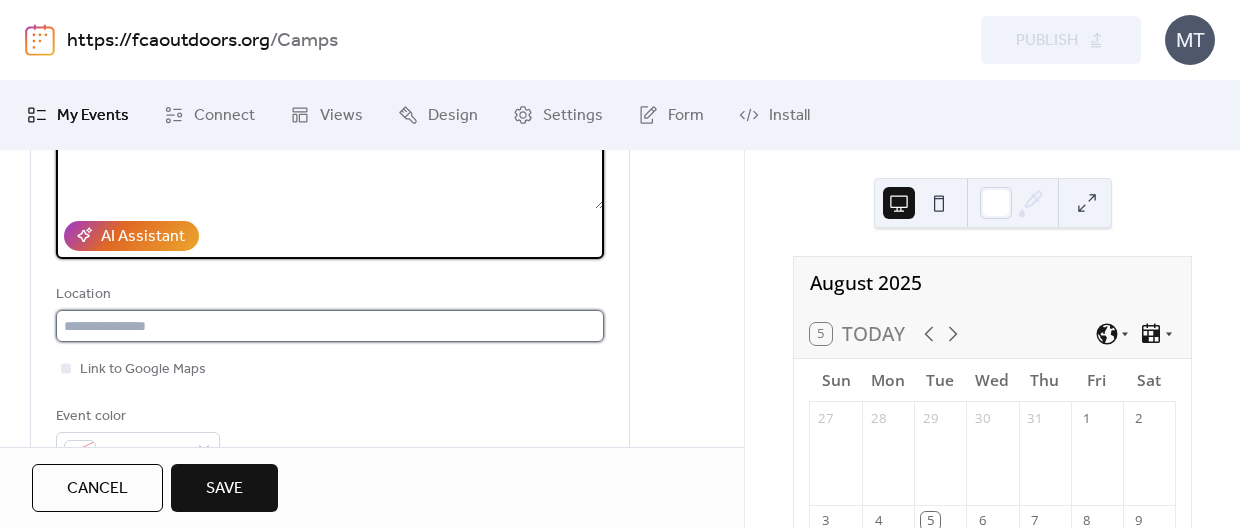 click at bounding box center [330, 326] 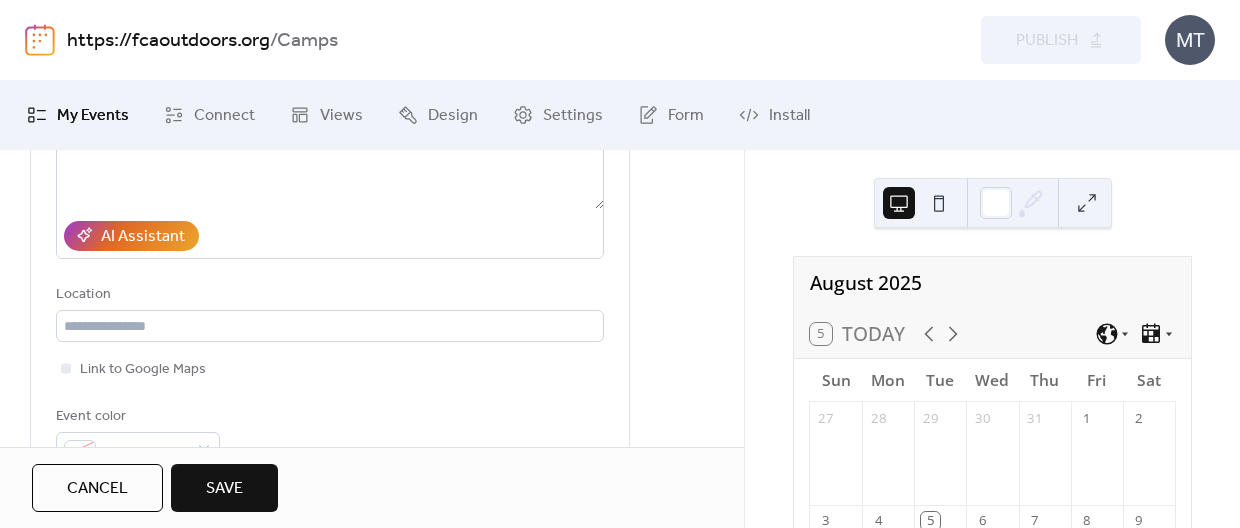 click on "AI Assistant" at bounding box center [330, 236] 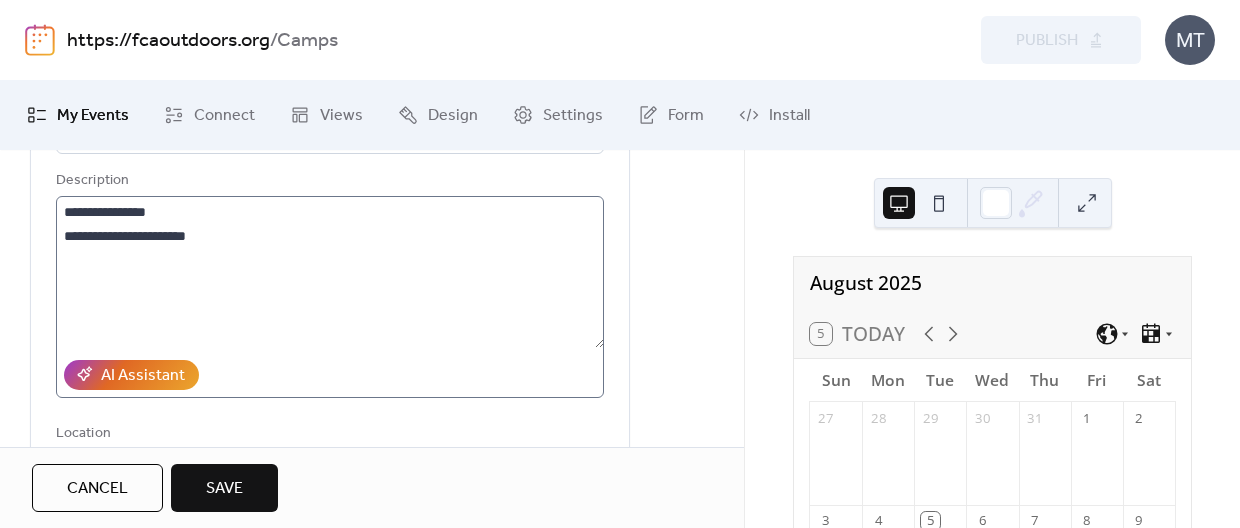 scroll, scrollTop: 191, scrollLeft: 0, axis: vertical 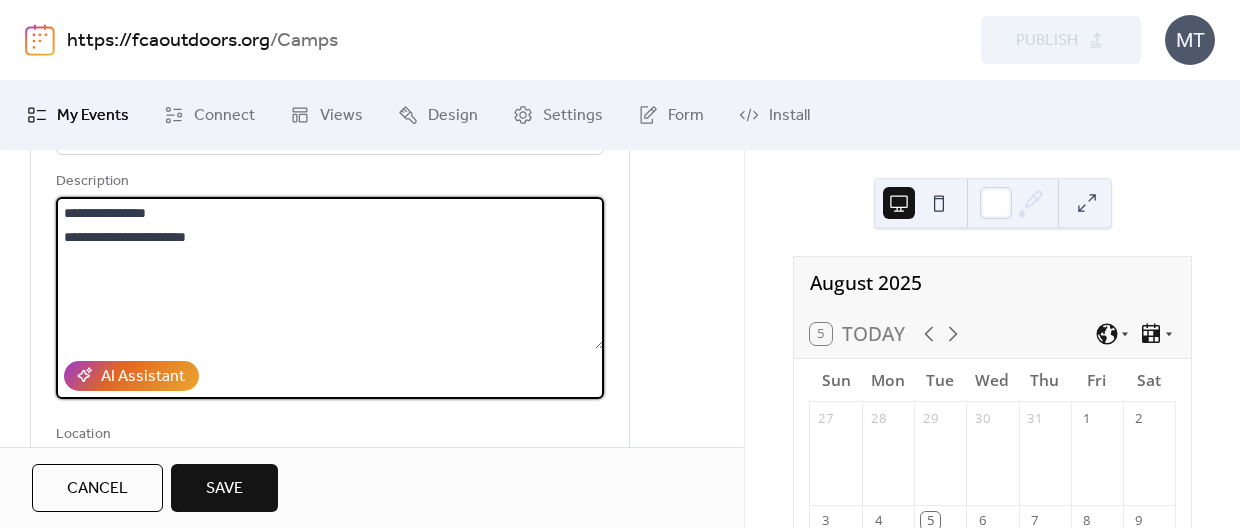 click on "**********" at bounding box center [330, 273] 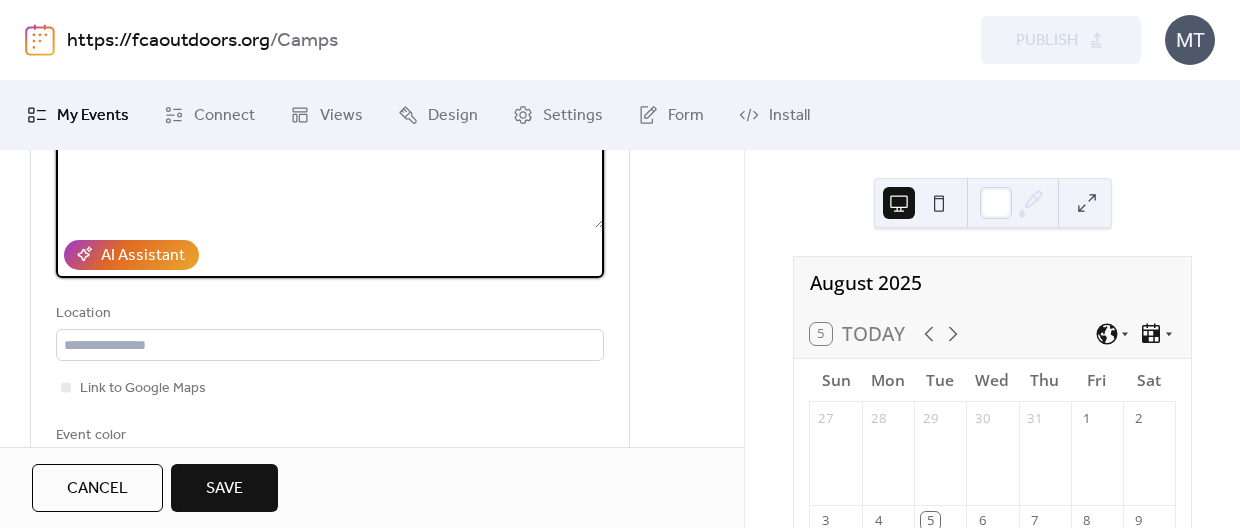 scroll, scrollTop: 330, scrollLeft: 0, axis: vertical 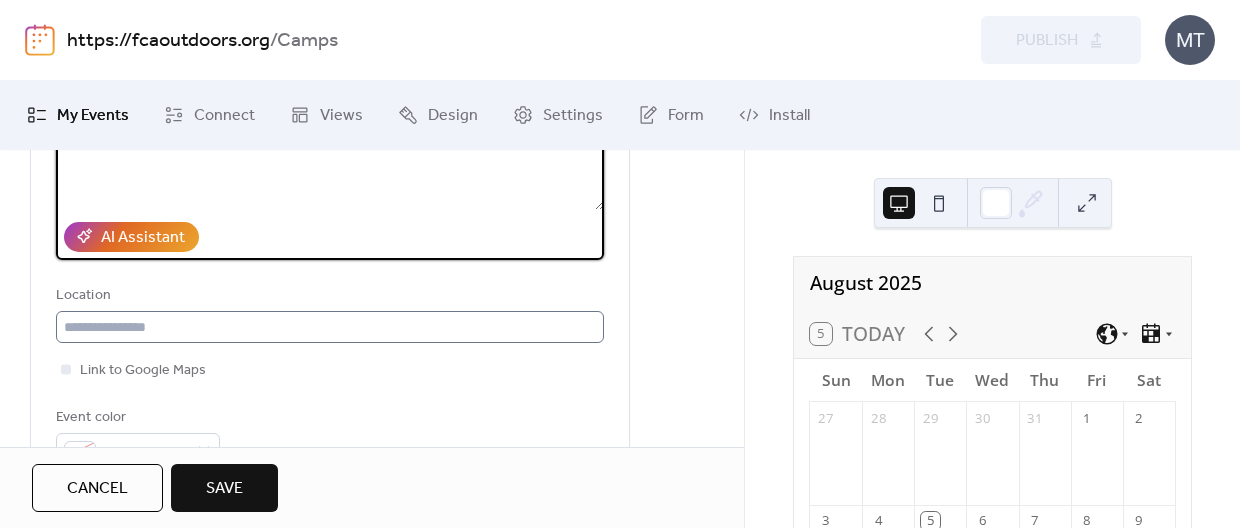 type on "**********" 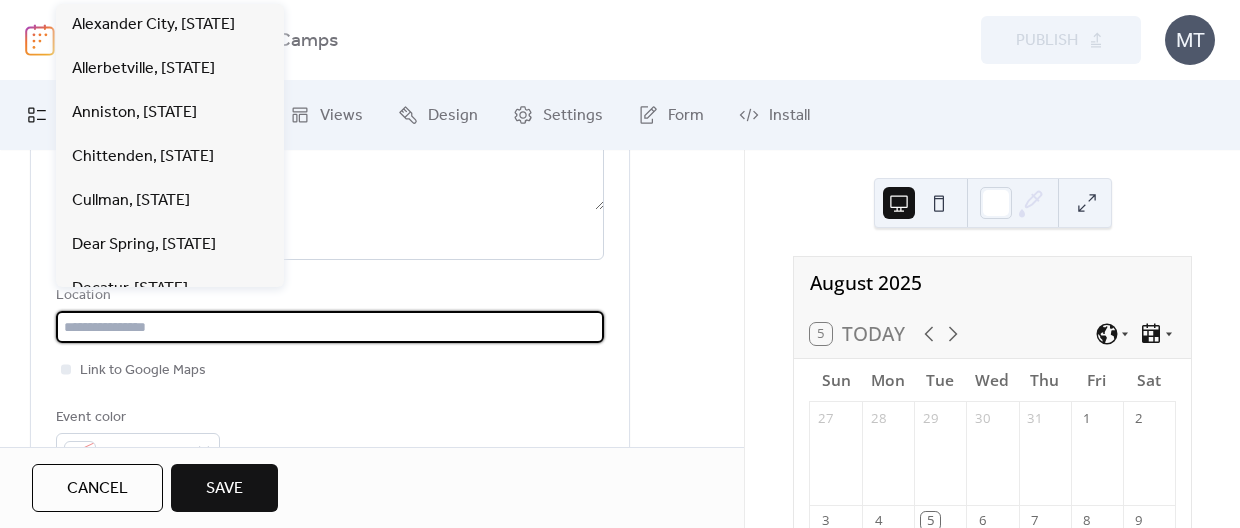 click at bounding box center [330, 327] 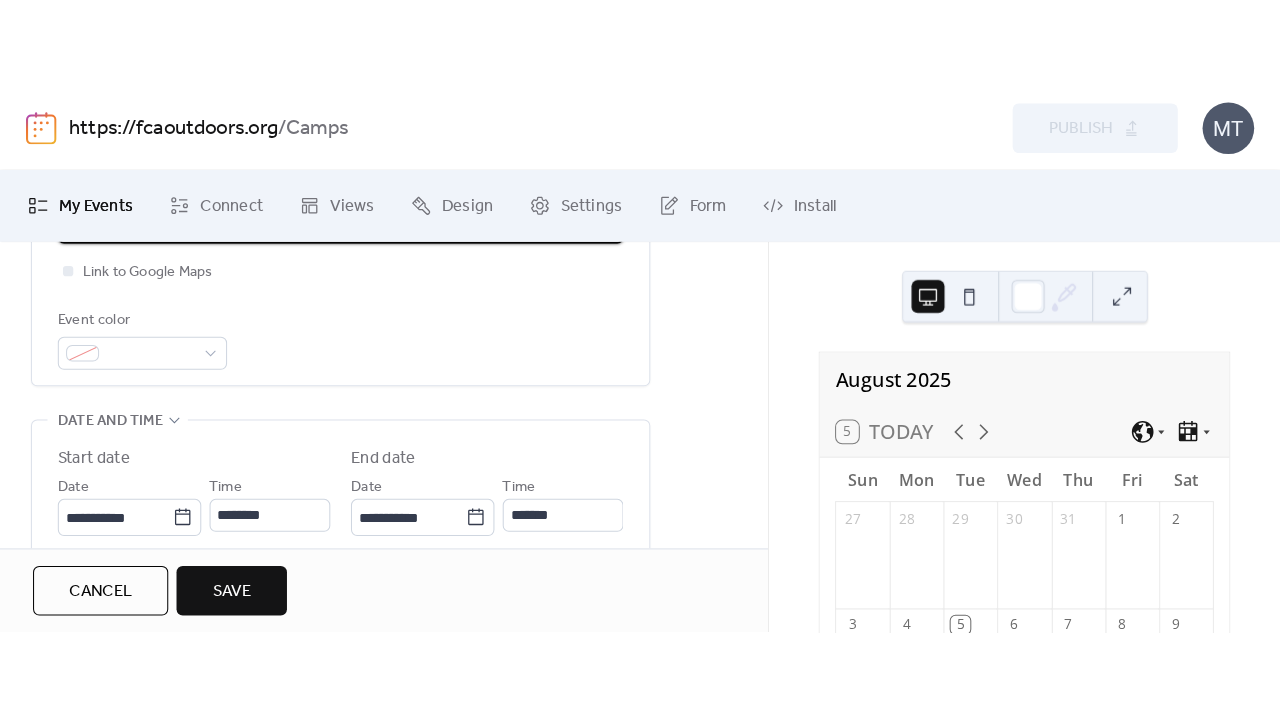scroll, scrollTop: 526, scrollLeft: 0, axis: vertical 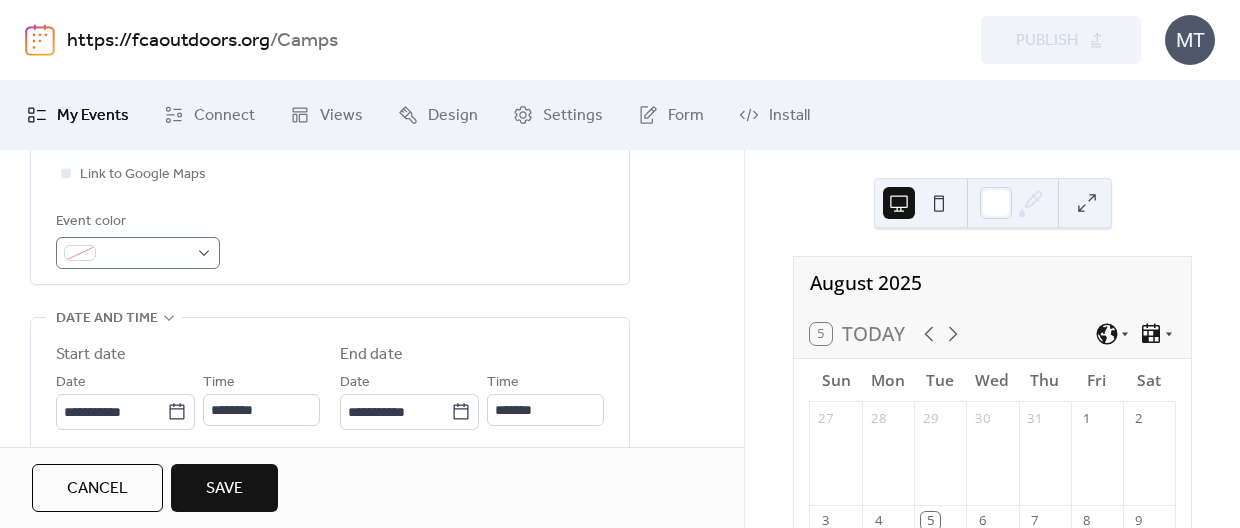 type on "**********" 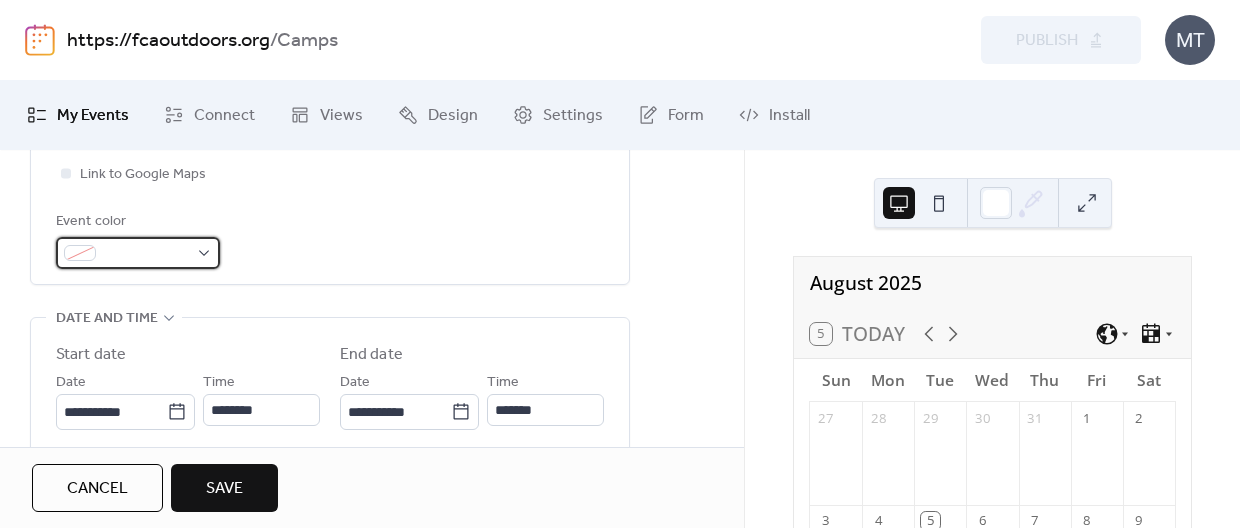 click at bounding box center [138, 253] 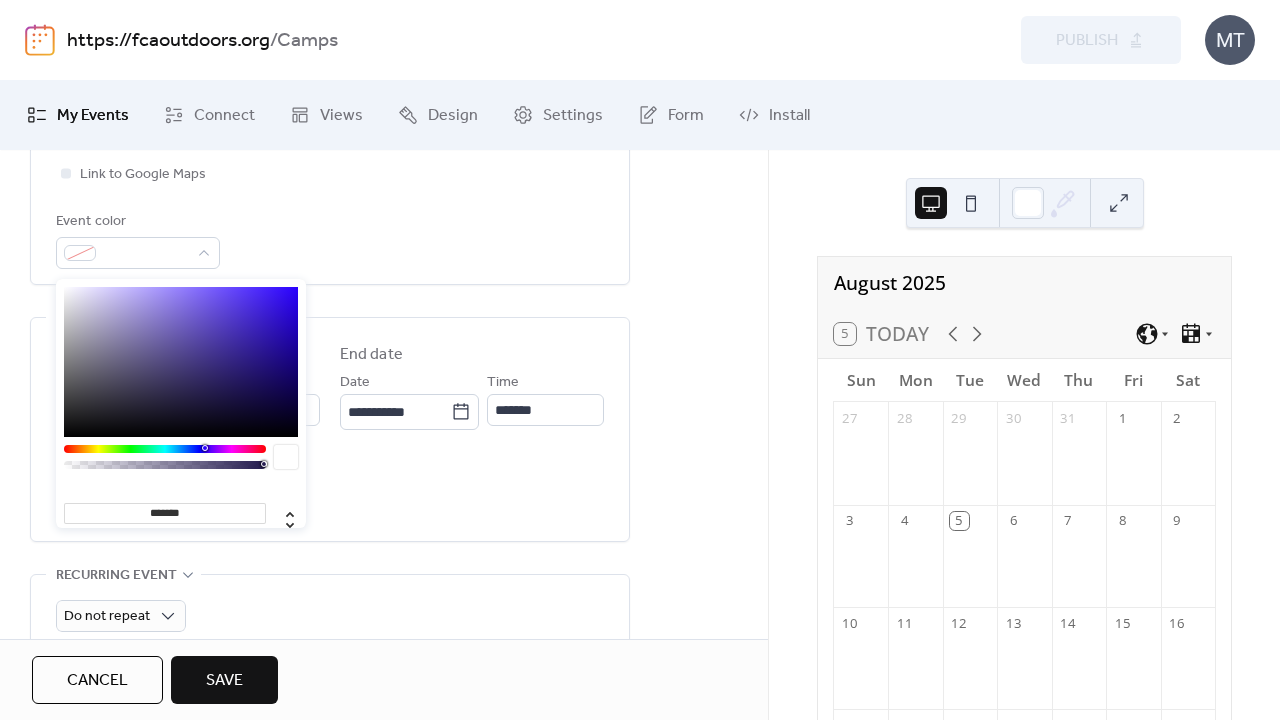 click on "**********" at bounding box center [330, 498] 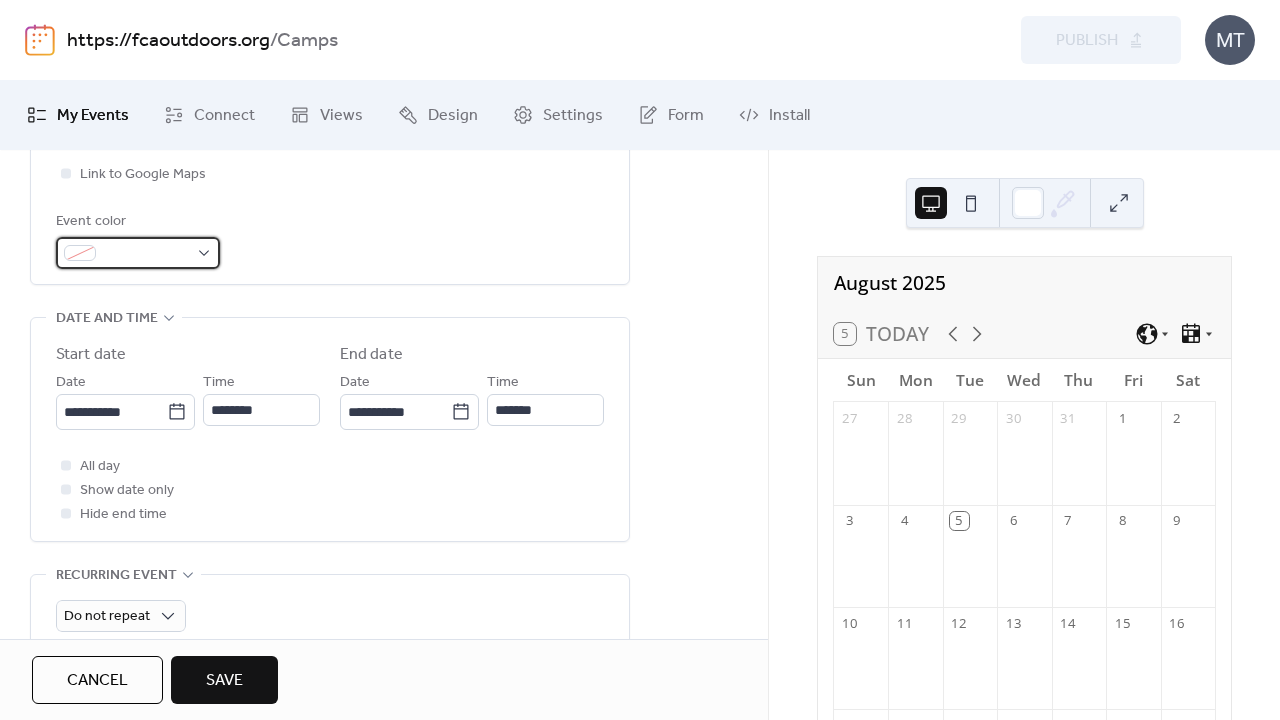 click at bounding box center [138, 253] 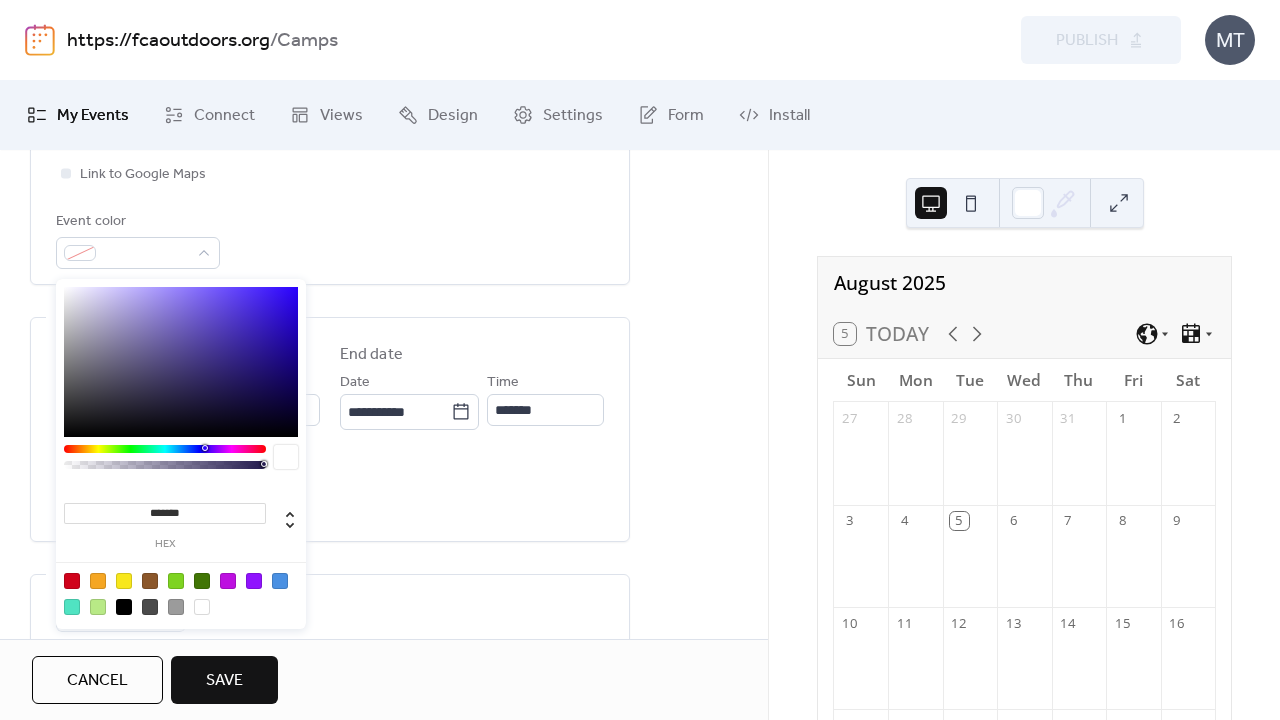 click at bounding box center [124, 581] 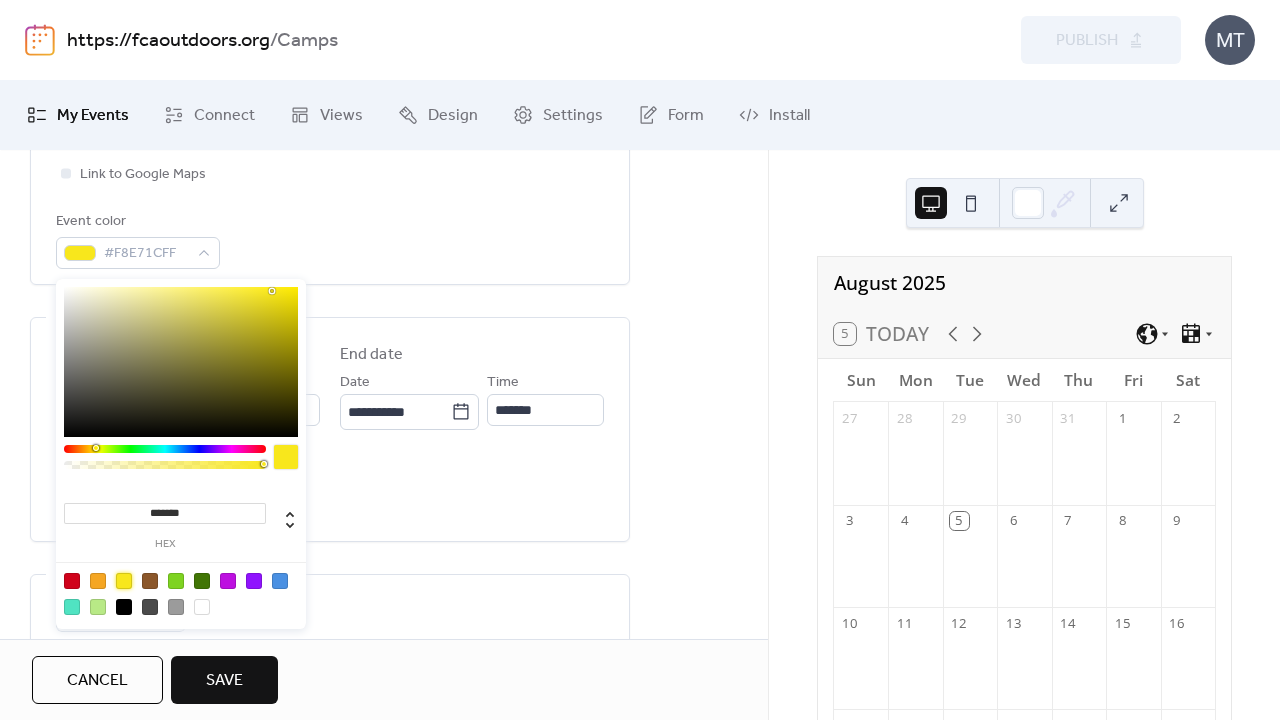 click on "All day Show date only Hide end time" at bounding box center (330, 490) 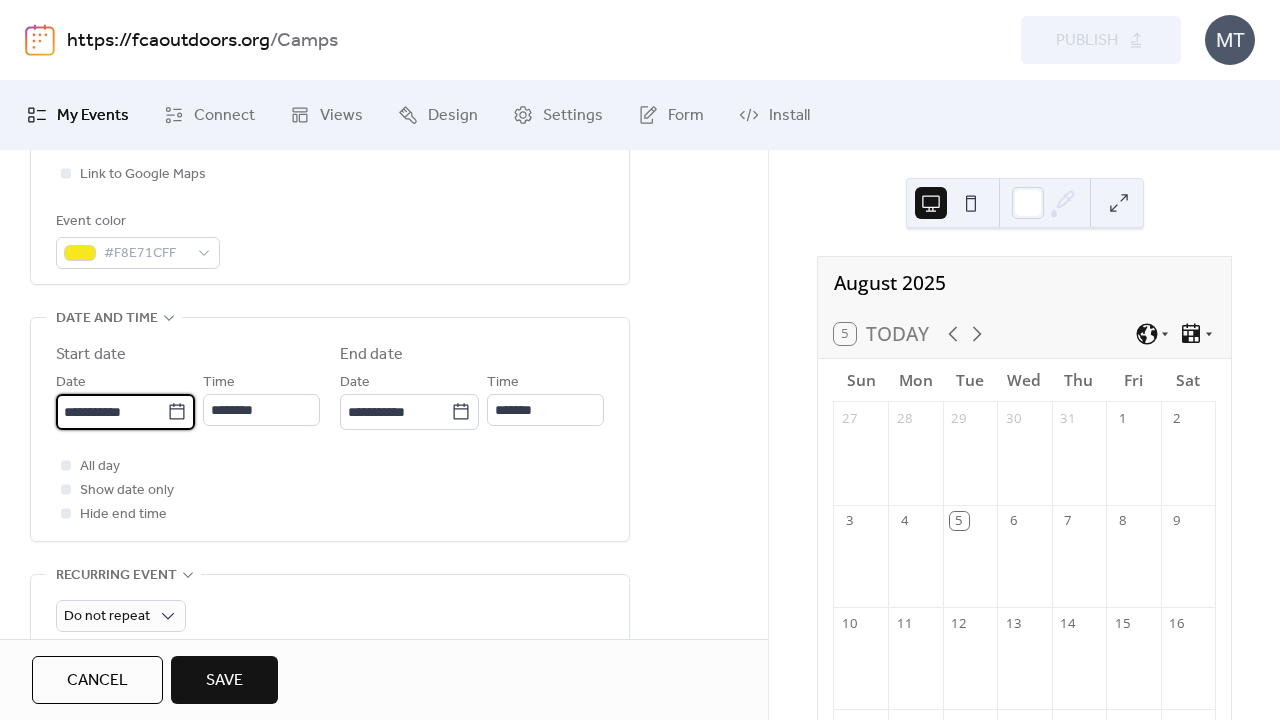 click on "**********" at bounding box center (111, 412) 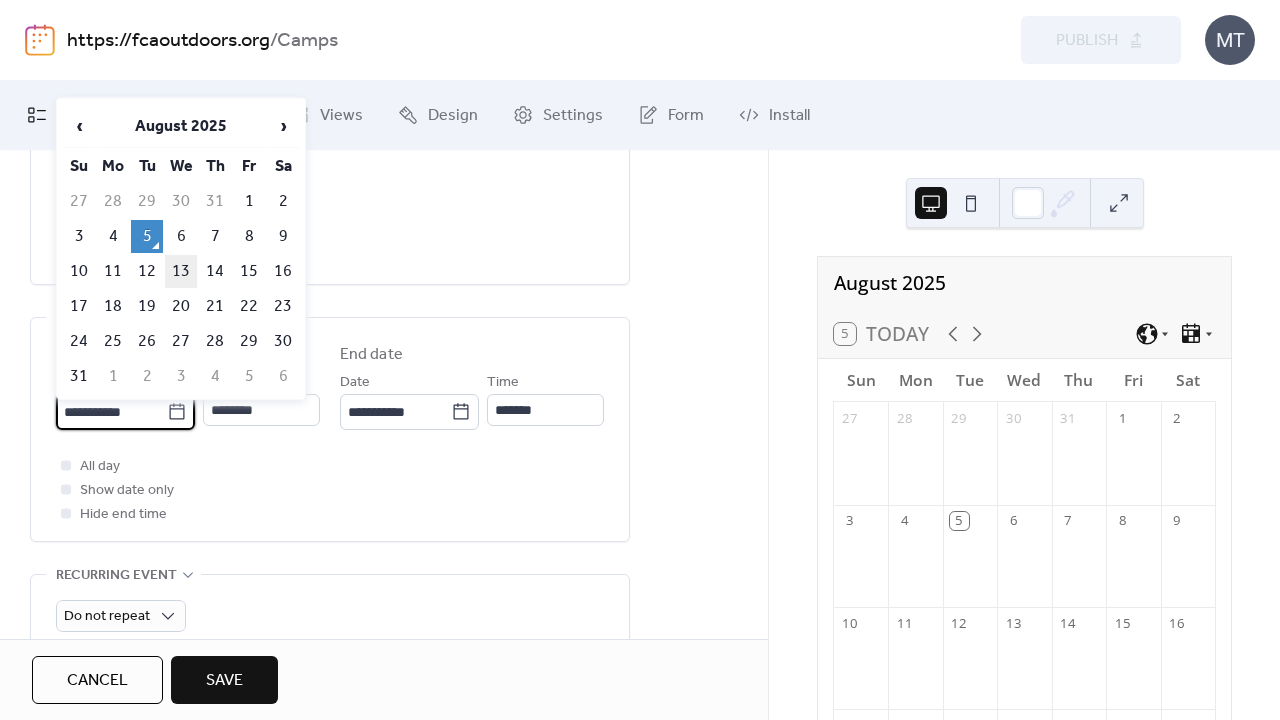 click on "13" at bounding box center (181, 271) 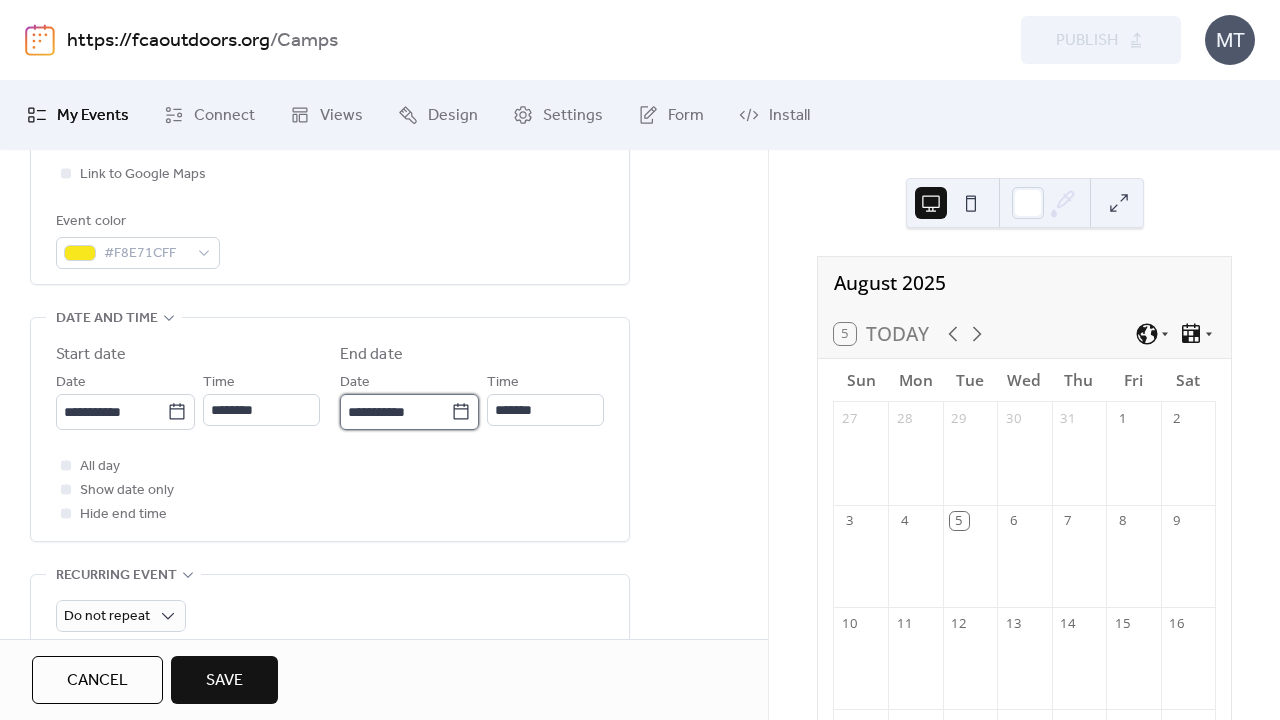 click on "**********" at bounding box center [395, 412] 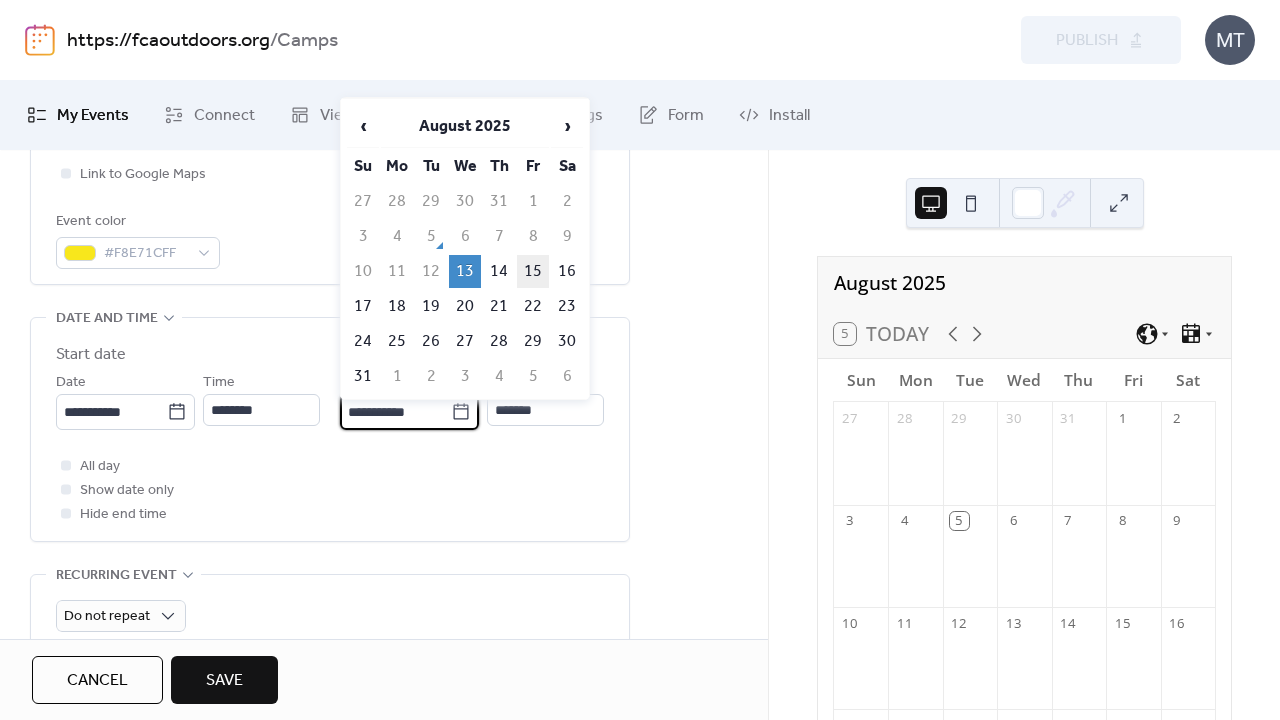click on "15" at bounding box center (533, 271) 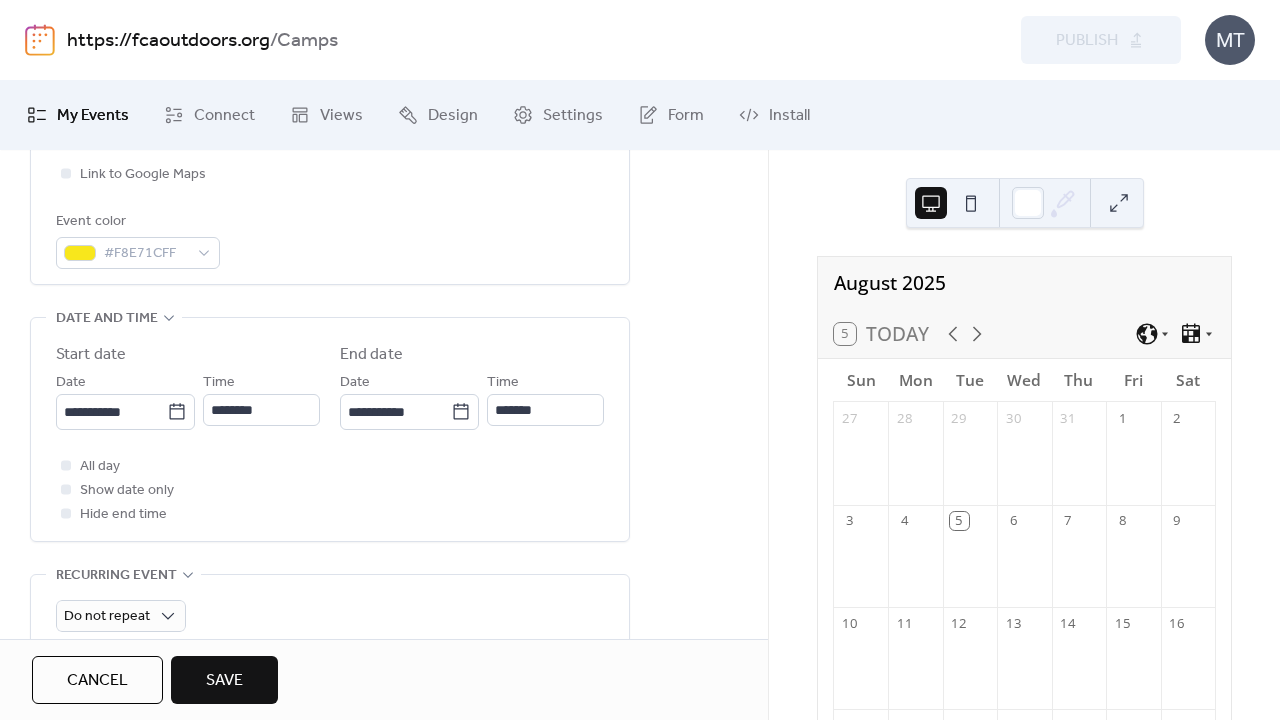 type on "**********" 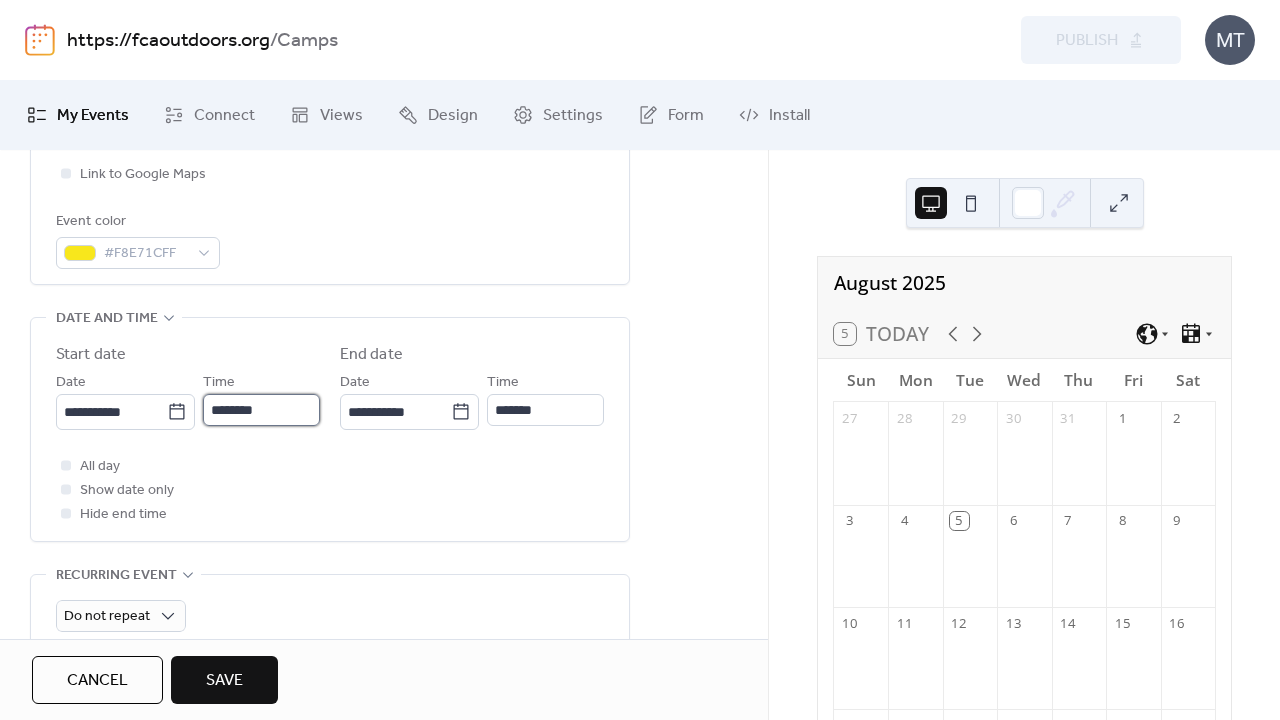 click on "********" at bounding box center (261, 410) 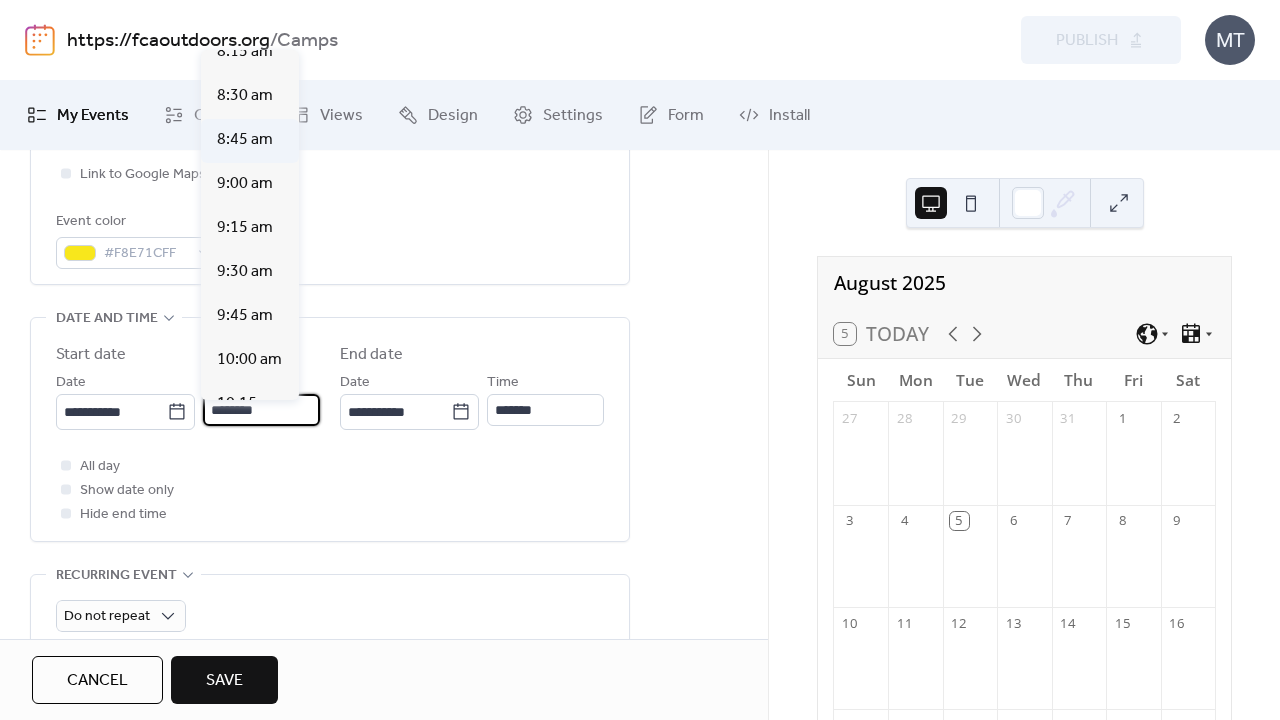 scroll, scrollTop: 1466, scrollLeft: 0, axis: vertical 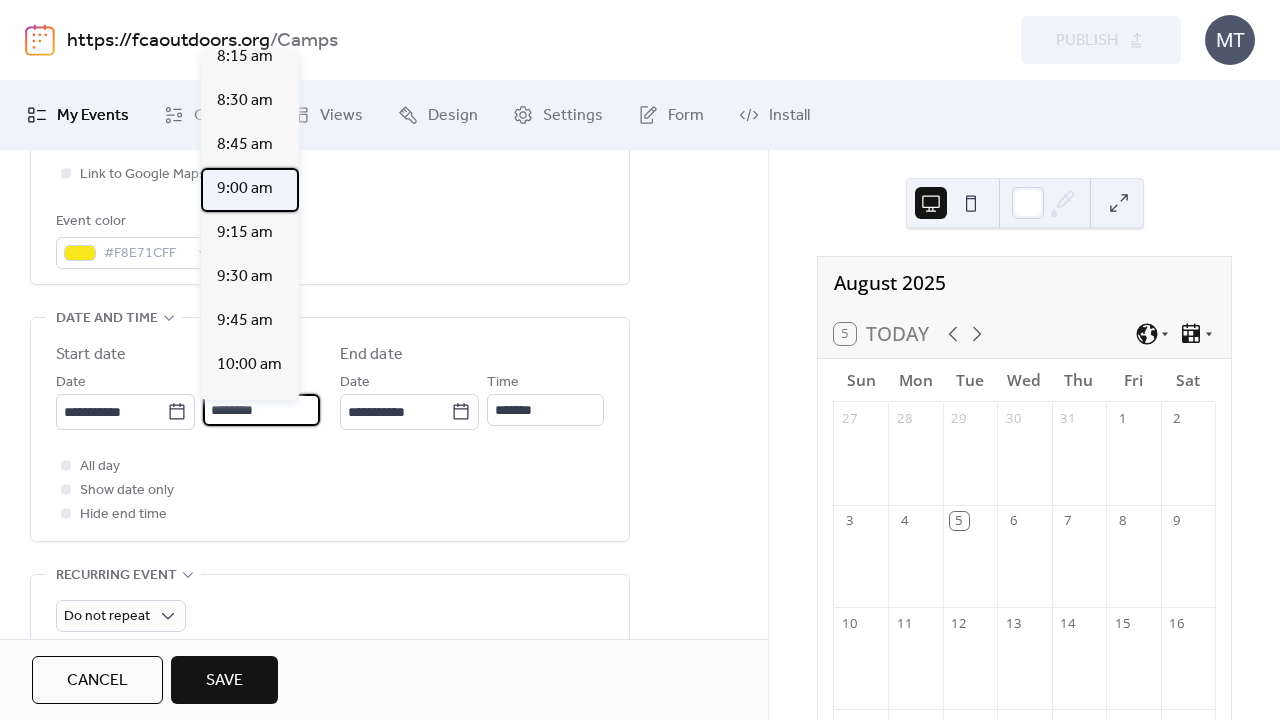 click on "9:00 am" at bounding box center (245, 189) 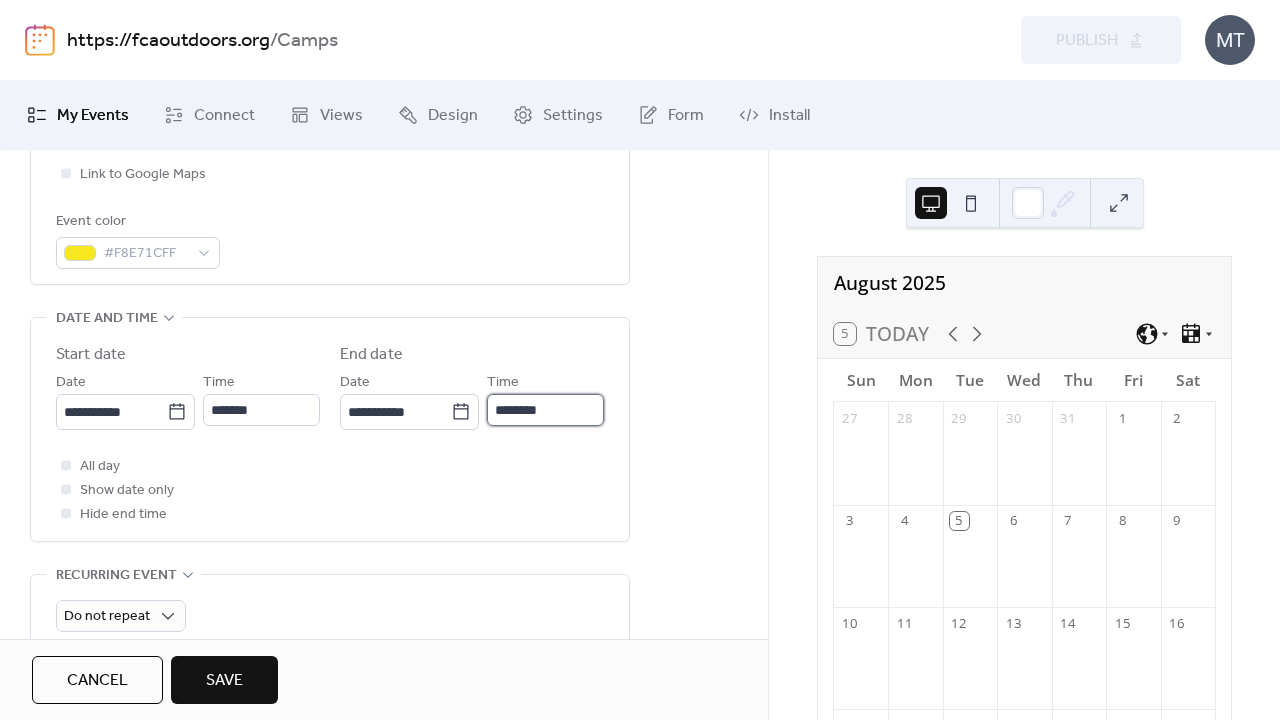 click on "********" at bounding box center (545, 410) 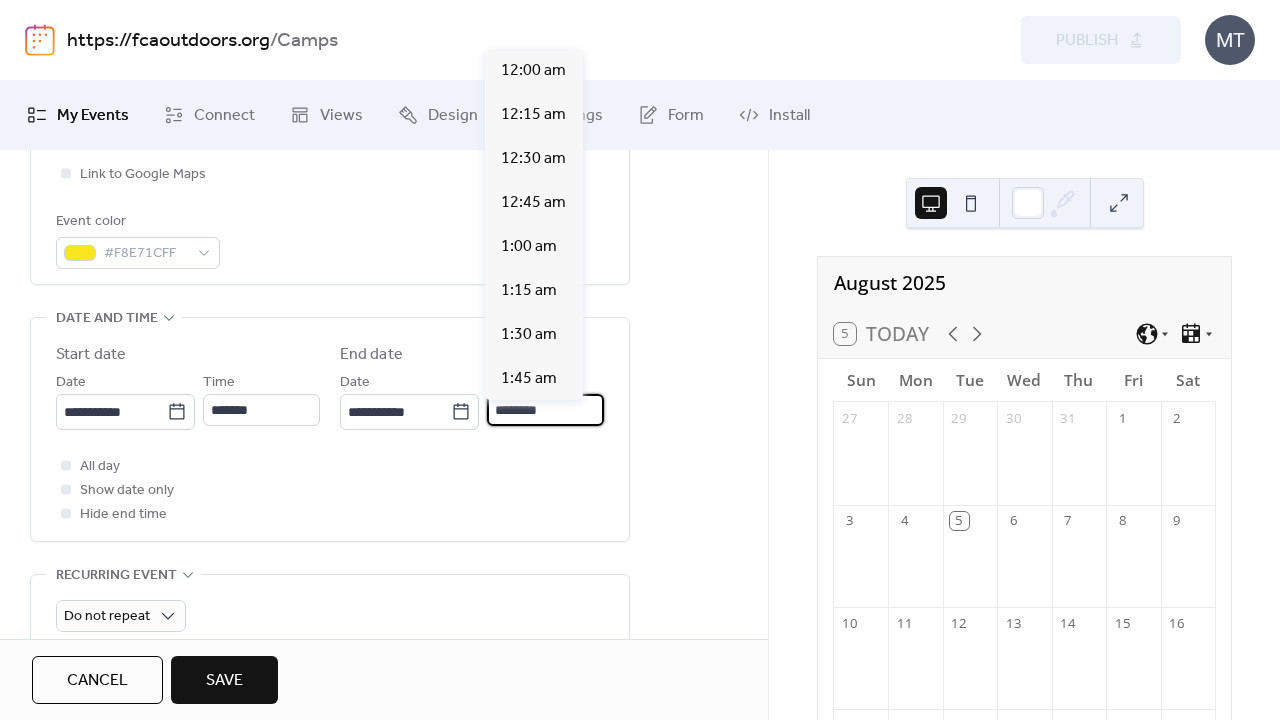 scroll, scrollTop: 1760, scrollLeft: 0, axis: vertical 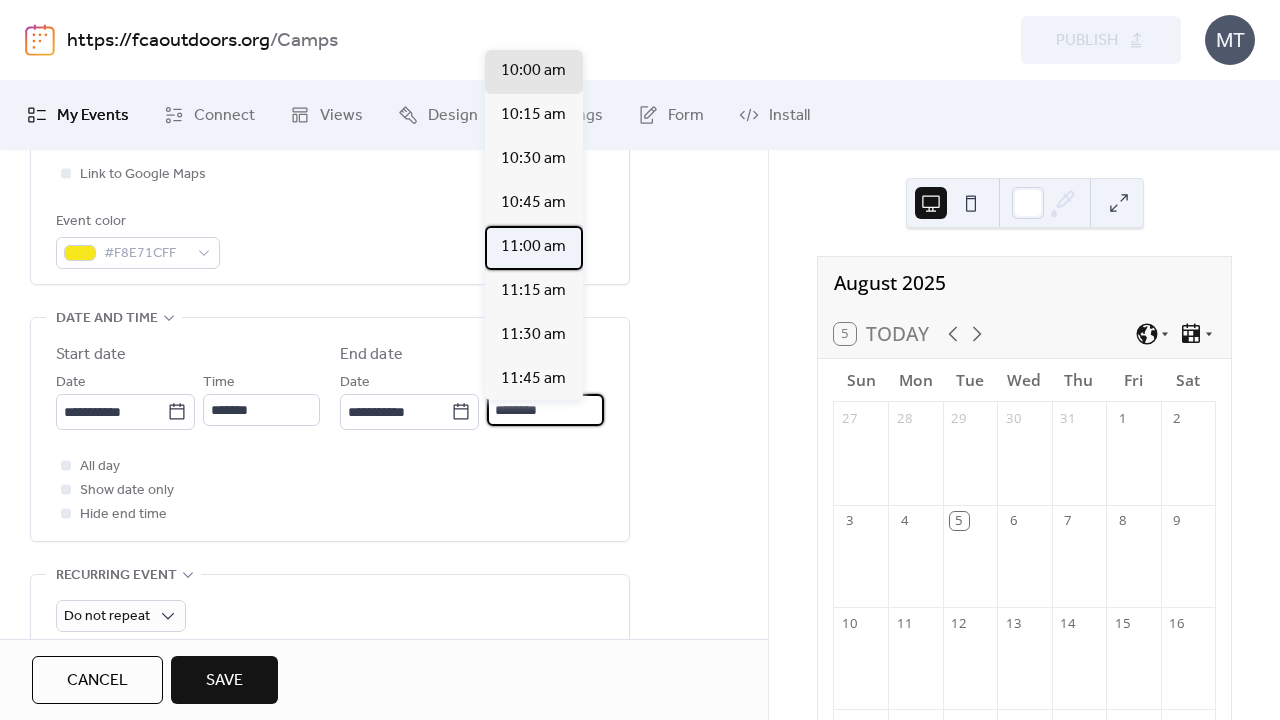 click on "11:00 am" at bounding box center (533, 247) 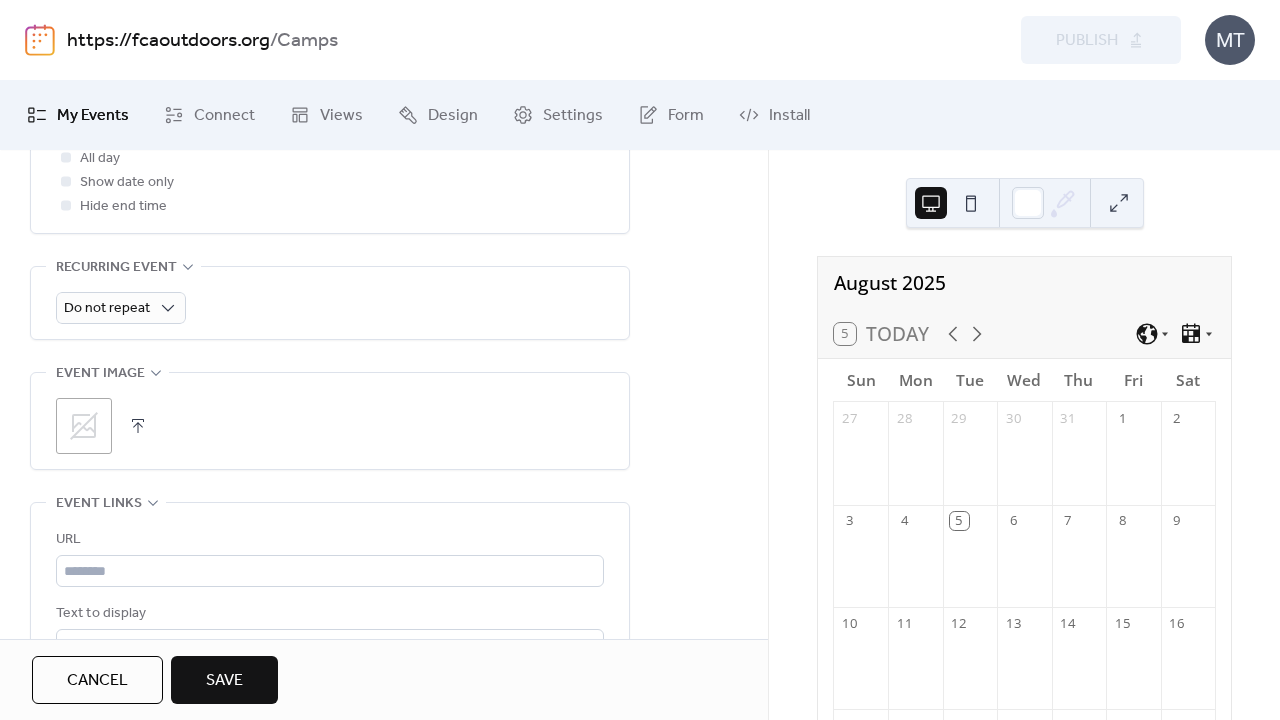 scroll, scrollTop: 835, scrollLeft: 0, axis: vertical 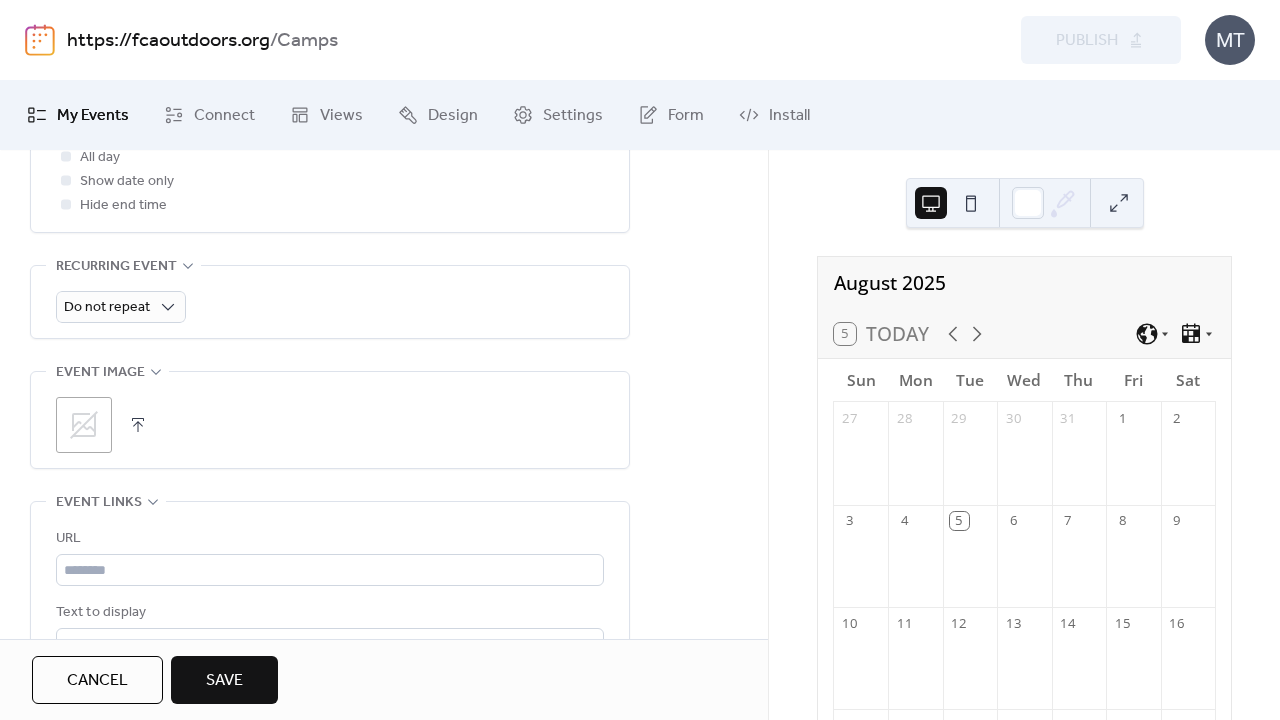 click 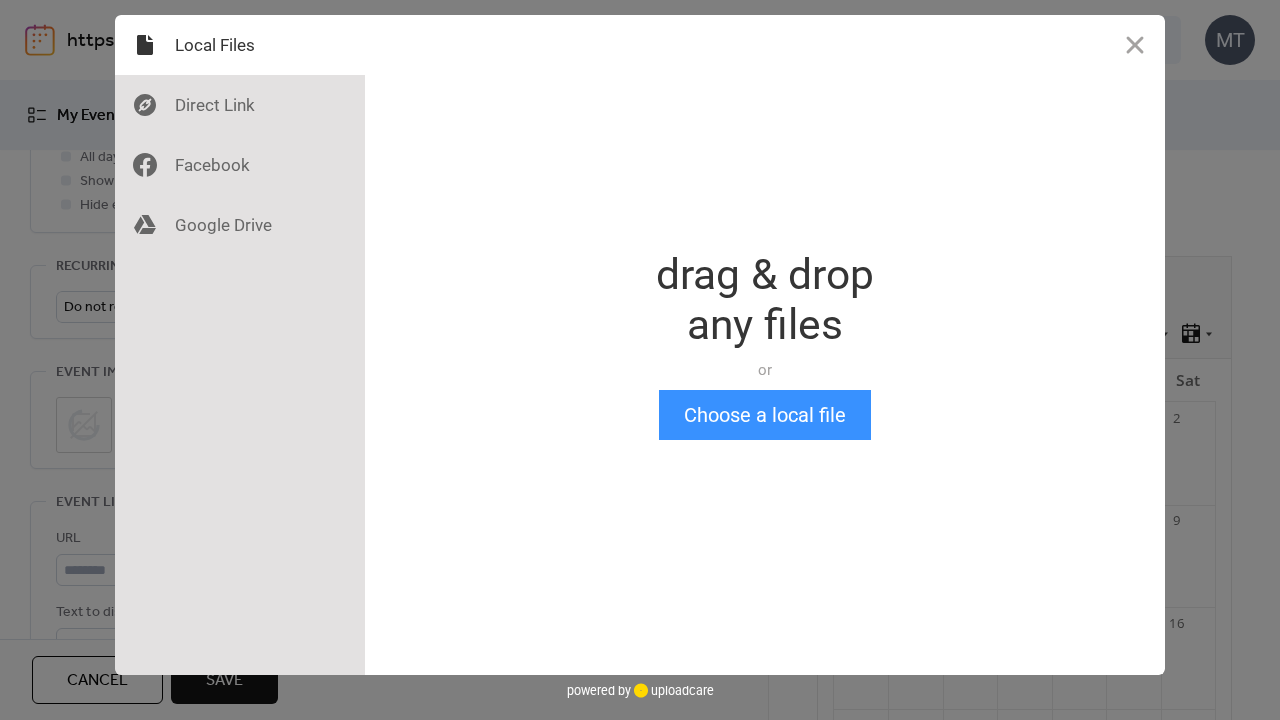 click on "Choose a local file" at bounding box center (765, 415) 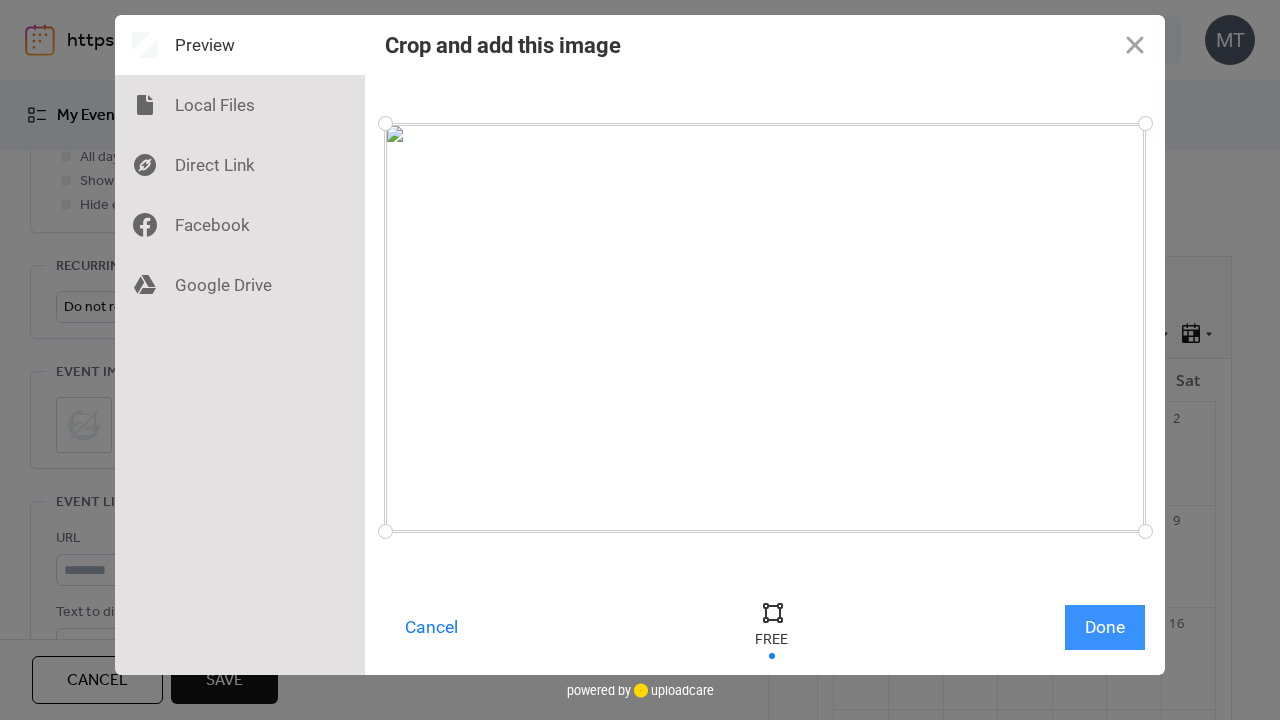 click on "Done" at bounding box center [1105, 627] 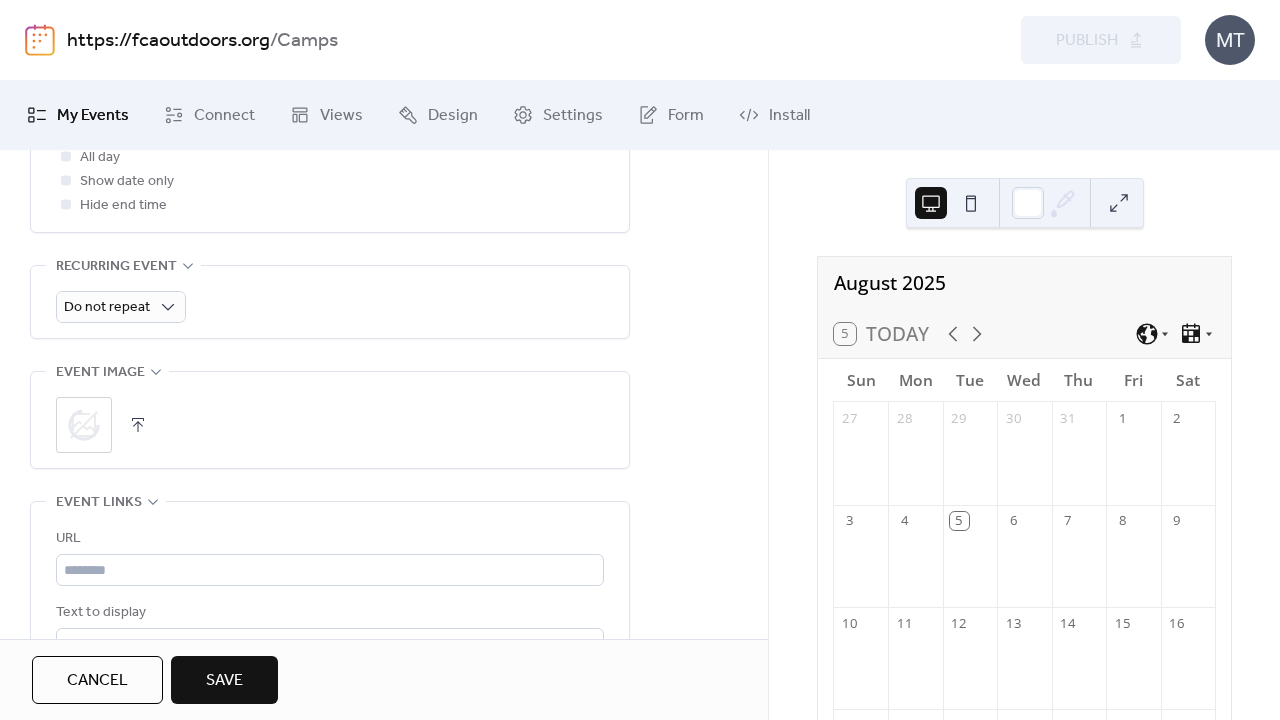 scroll, scrollTop: 964, scrollLeft: 0, axis: vertical 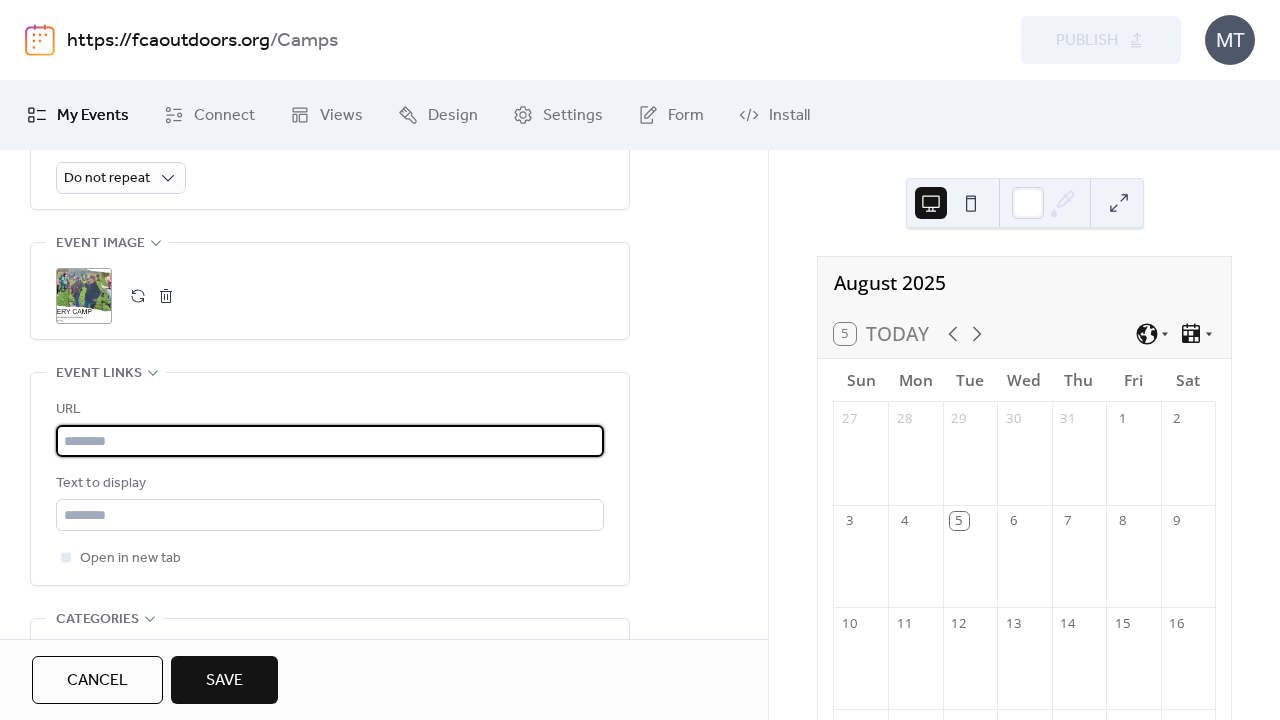 click at bounding box center (330, 441) 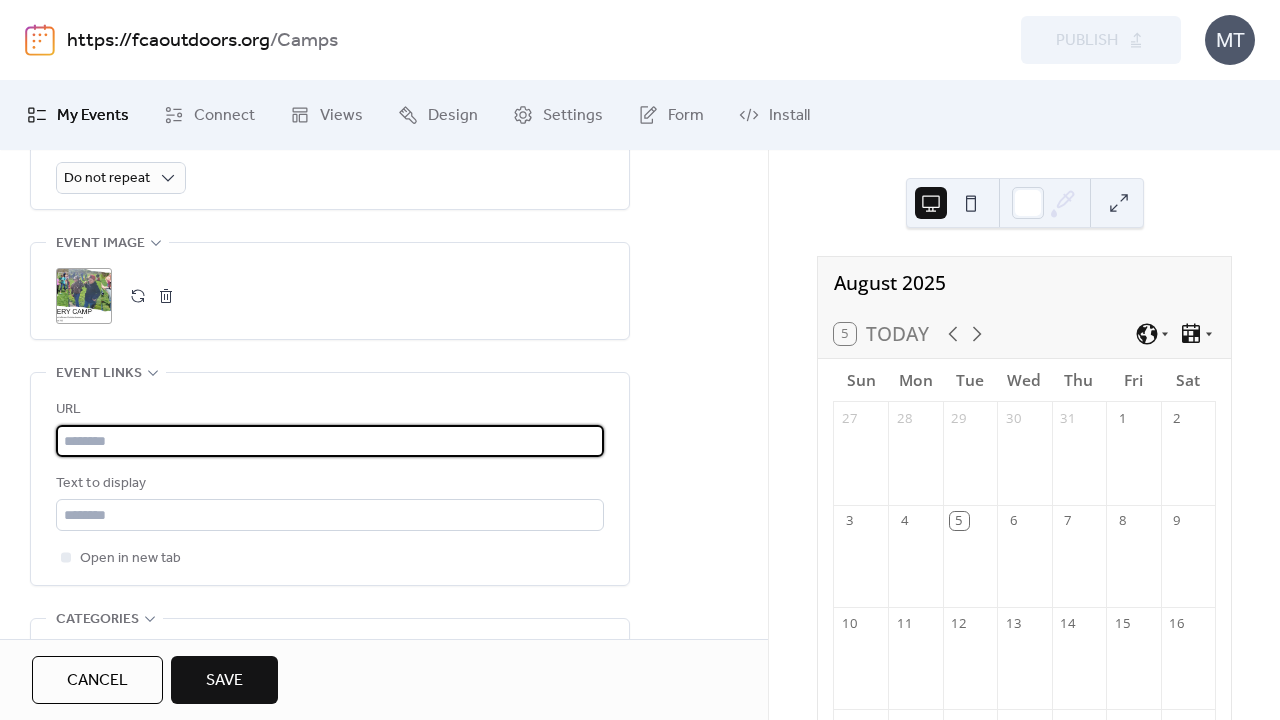 paste on "**********" 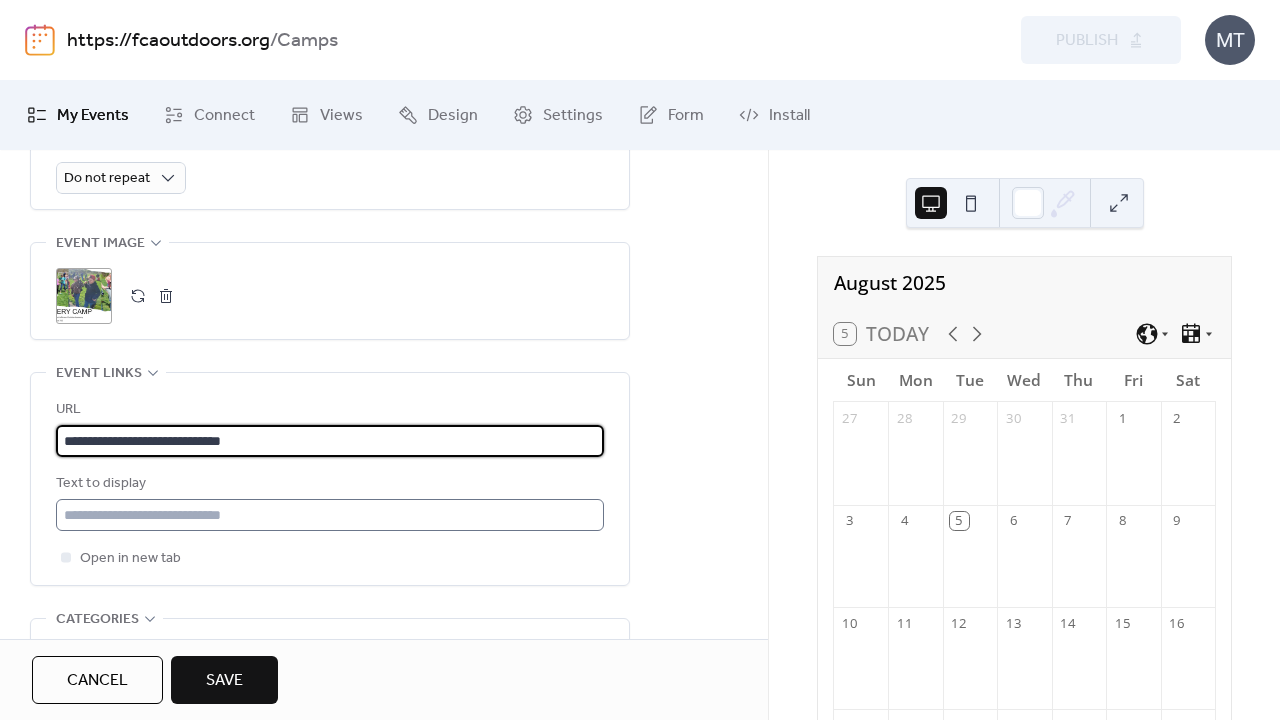 type on "**********" 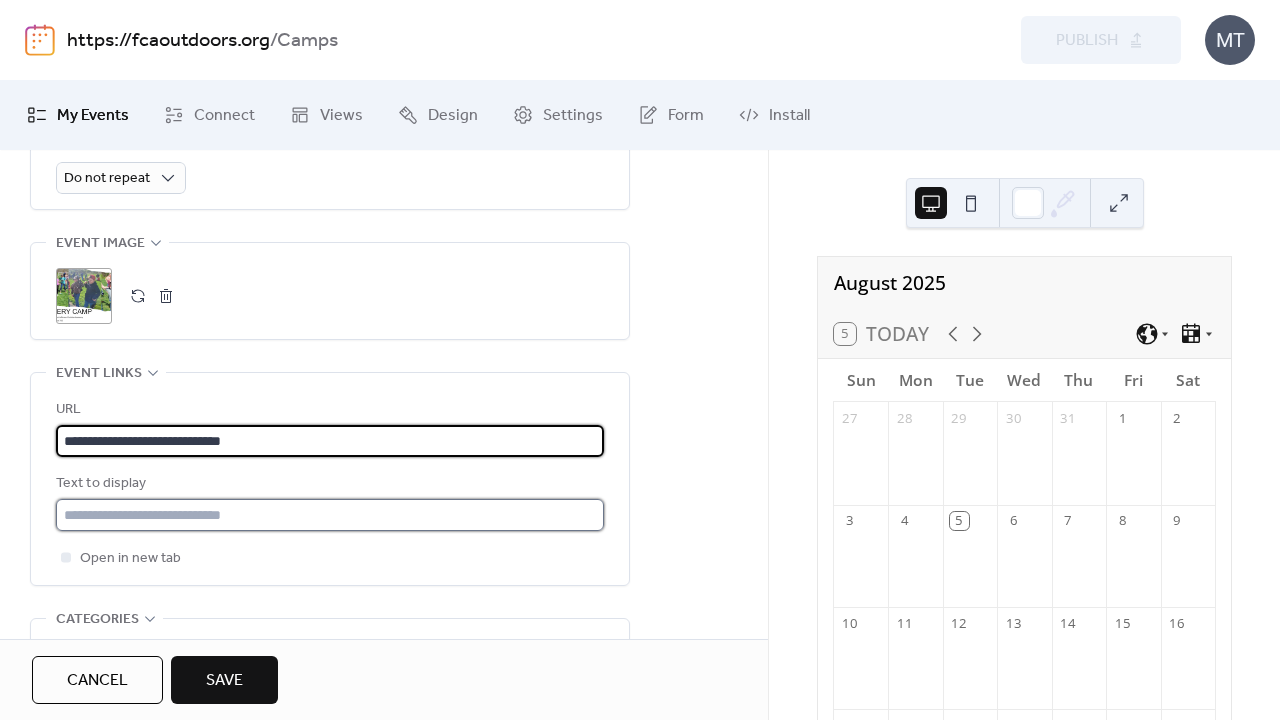 click at bounding box center [330, 515] 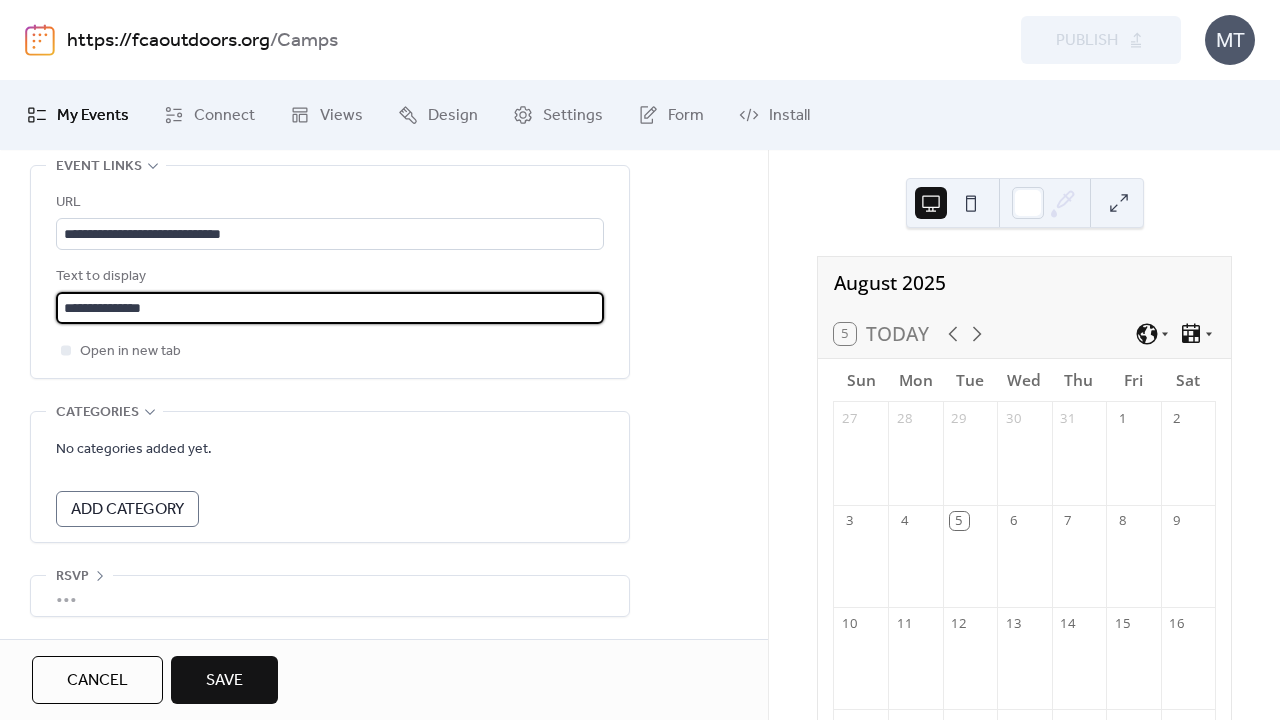 scroll, scrollTop: 1182, scrollLeft: 0, axis: vertical 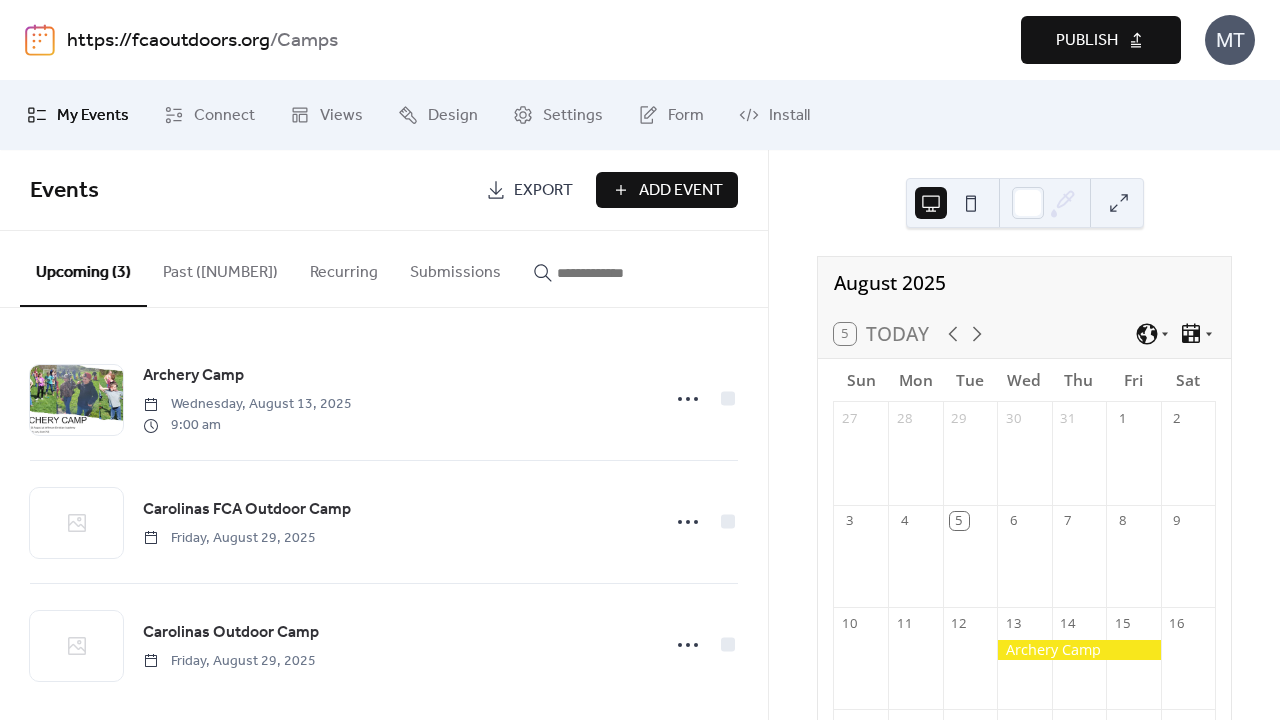 click on "https://fcaoutdoors.org" at bounding box center [168, 41] 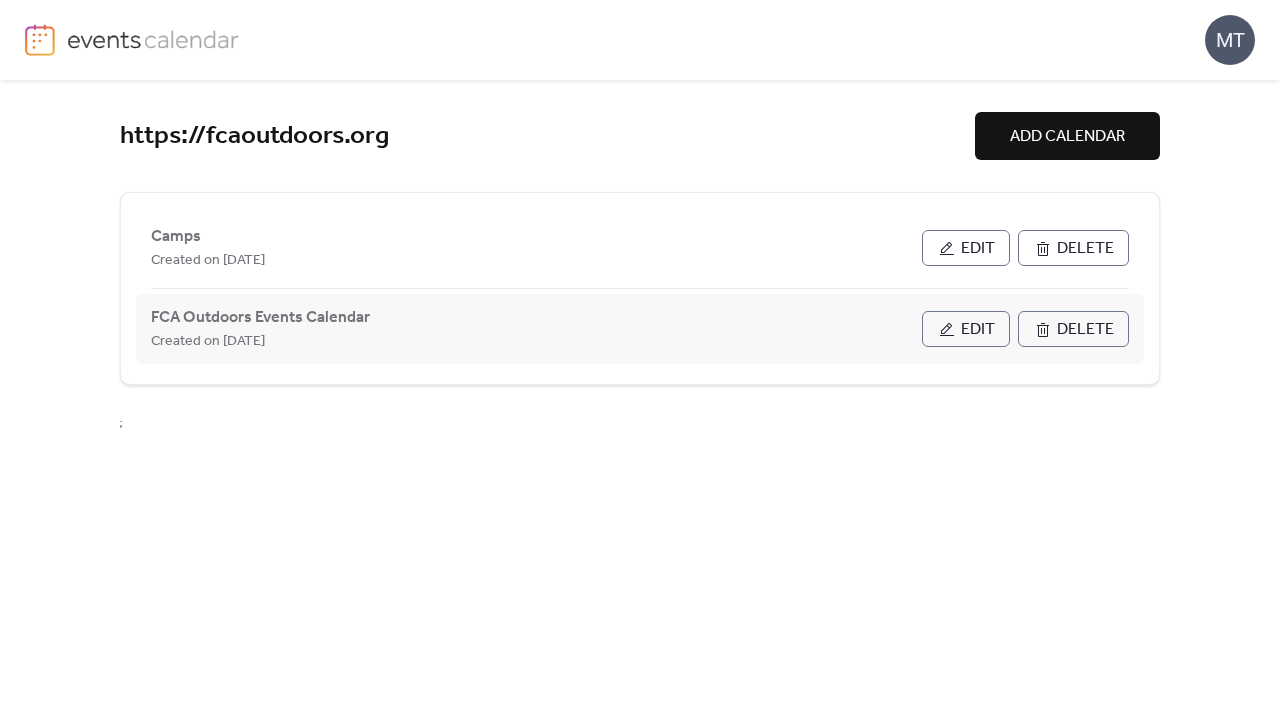 click on "Edit" at bounding box center (978, 330) 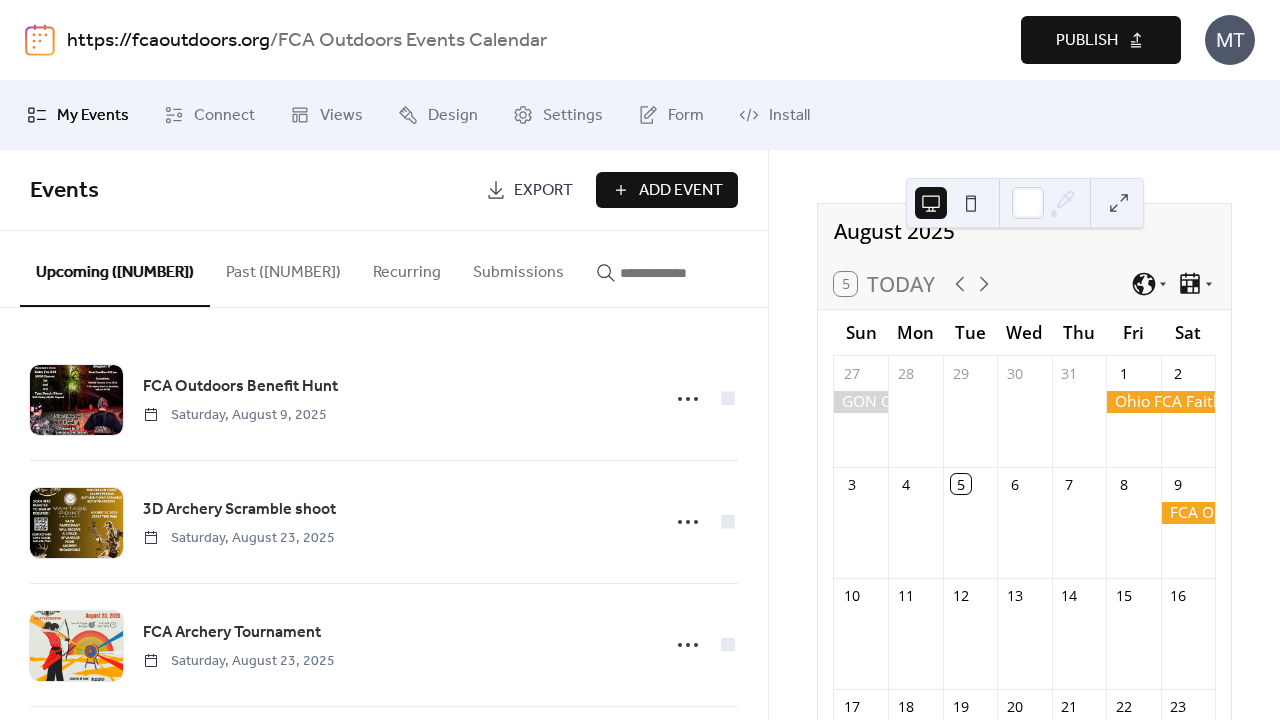 scroll, scrollTop: 56, scrollLeft: 0, axis: vertical 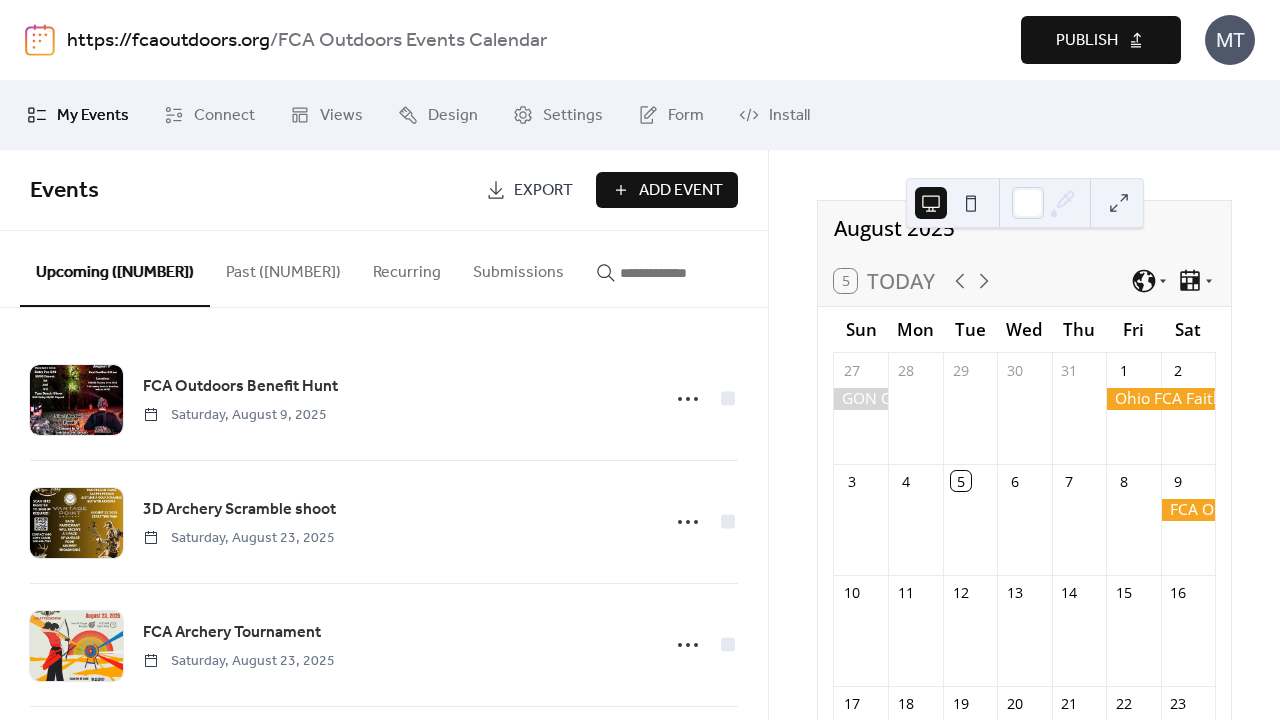 click at bounding box center (1188, 510) 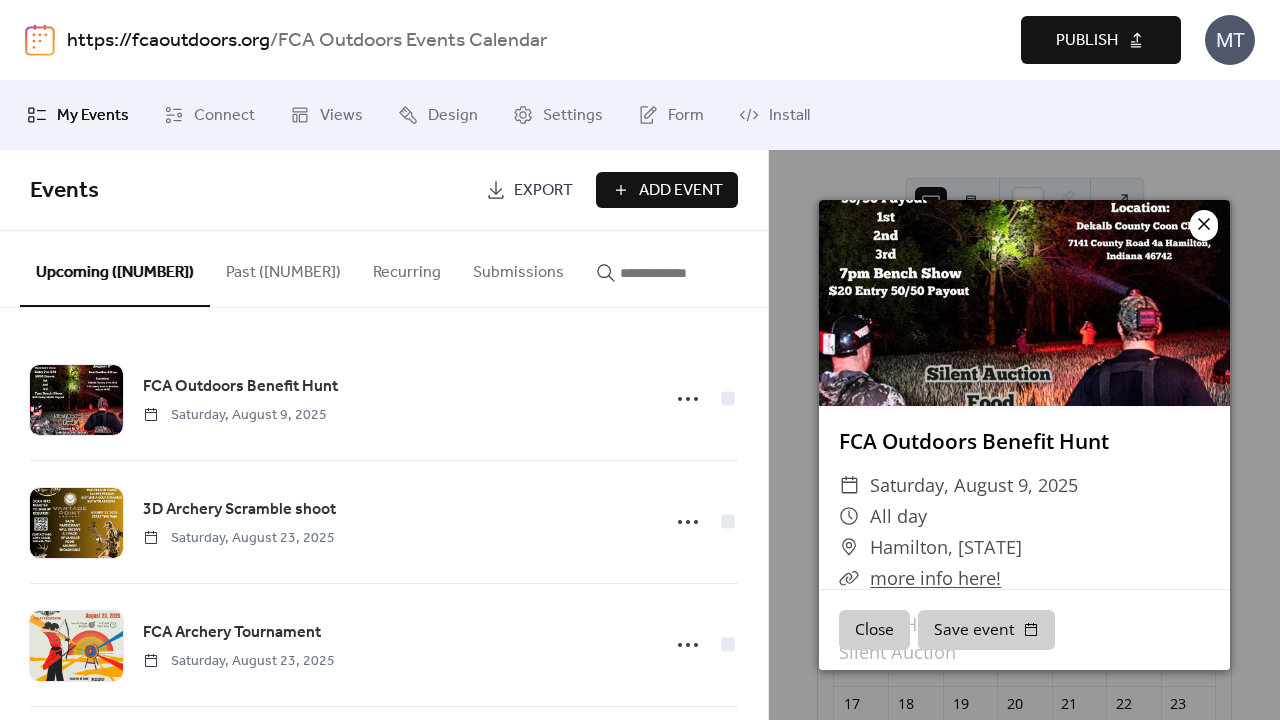 click 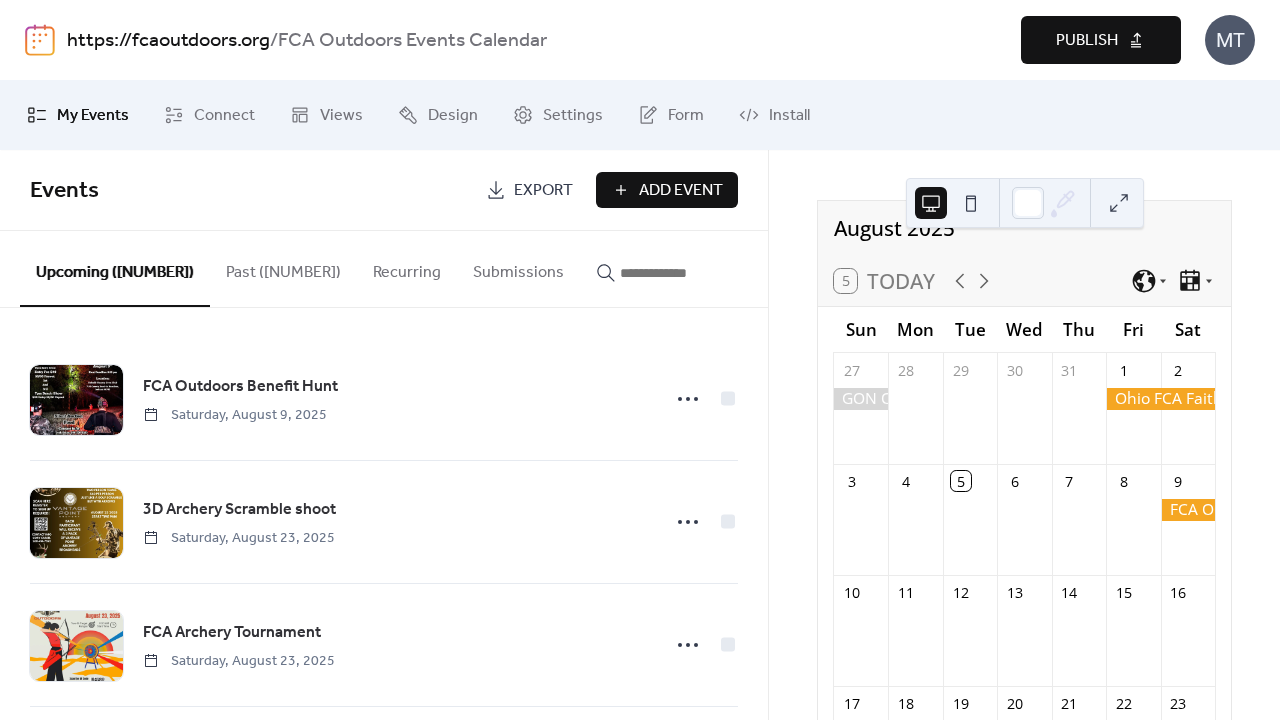 click on "Add Event" at bounding box center [681, 191] 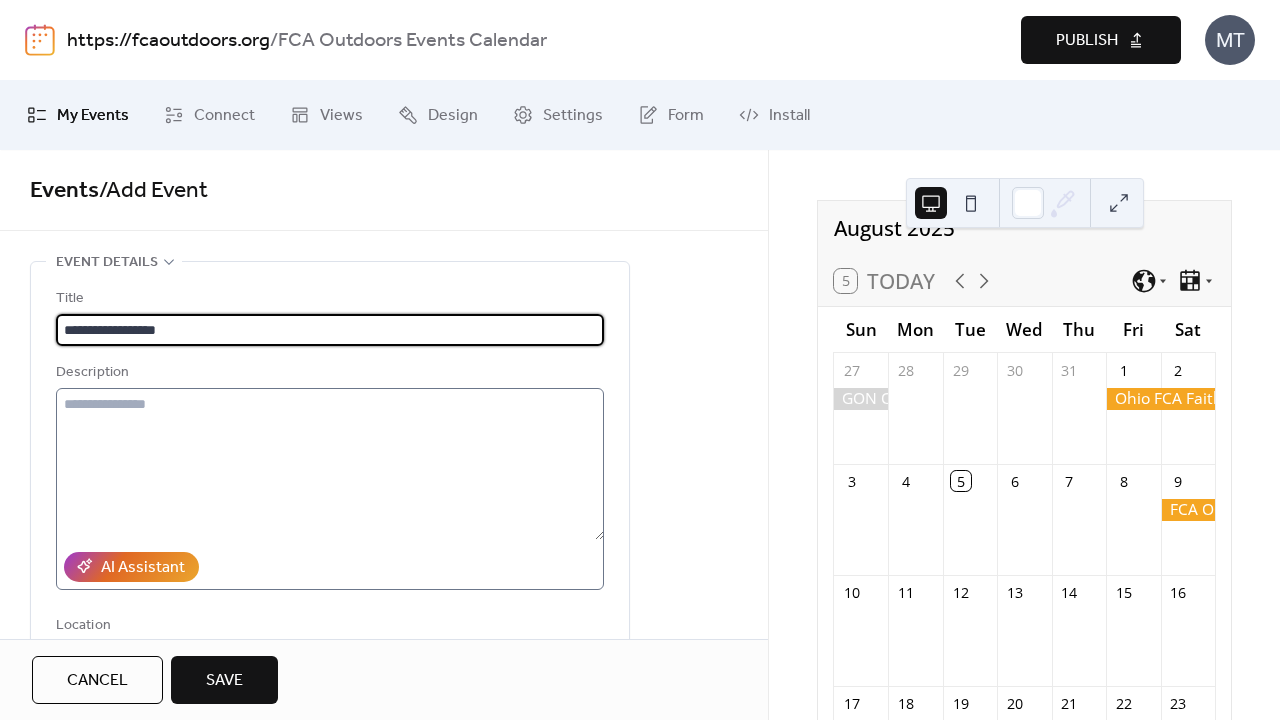 type on "**********" 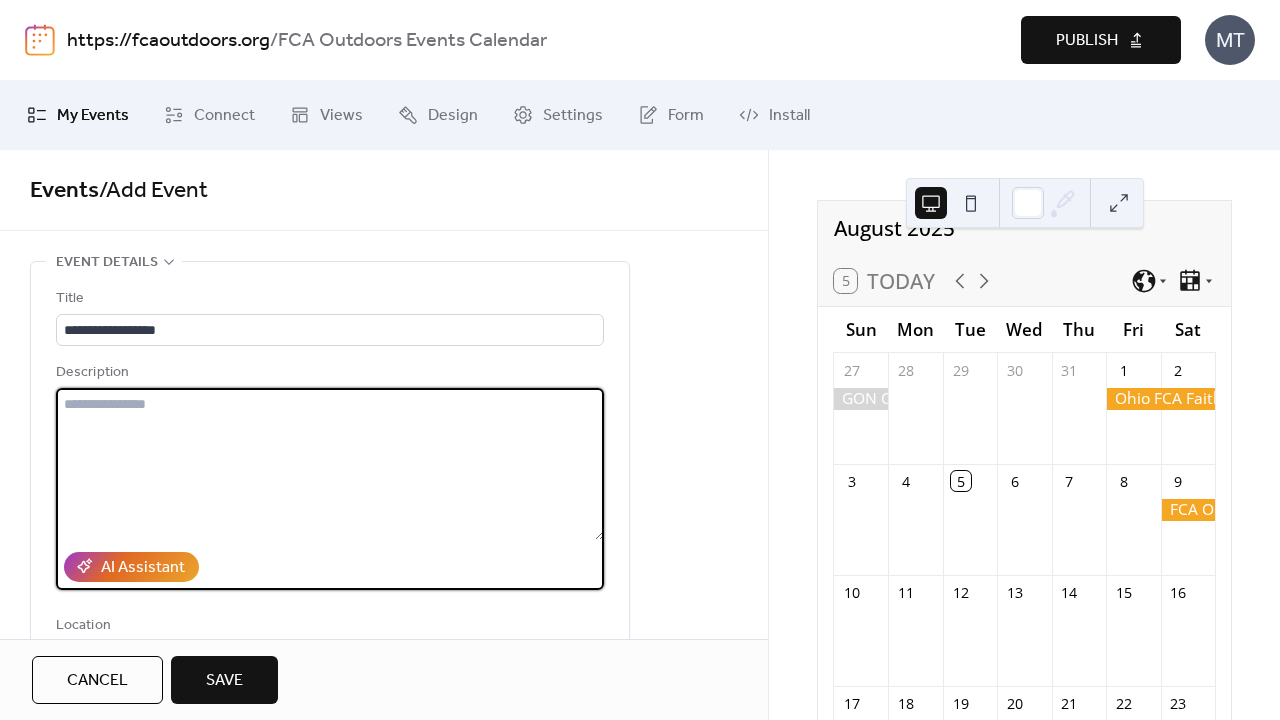 click at bounding box center (330, 464) 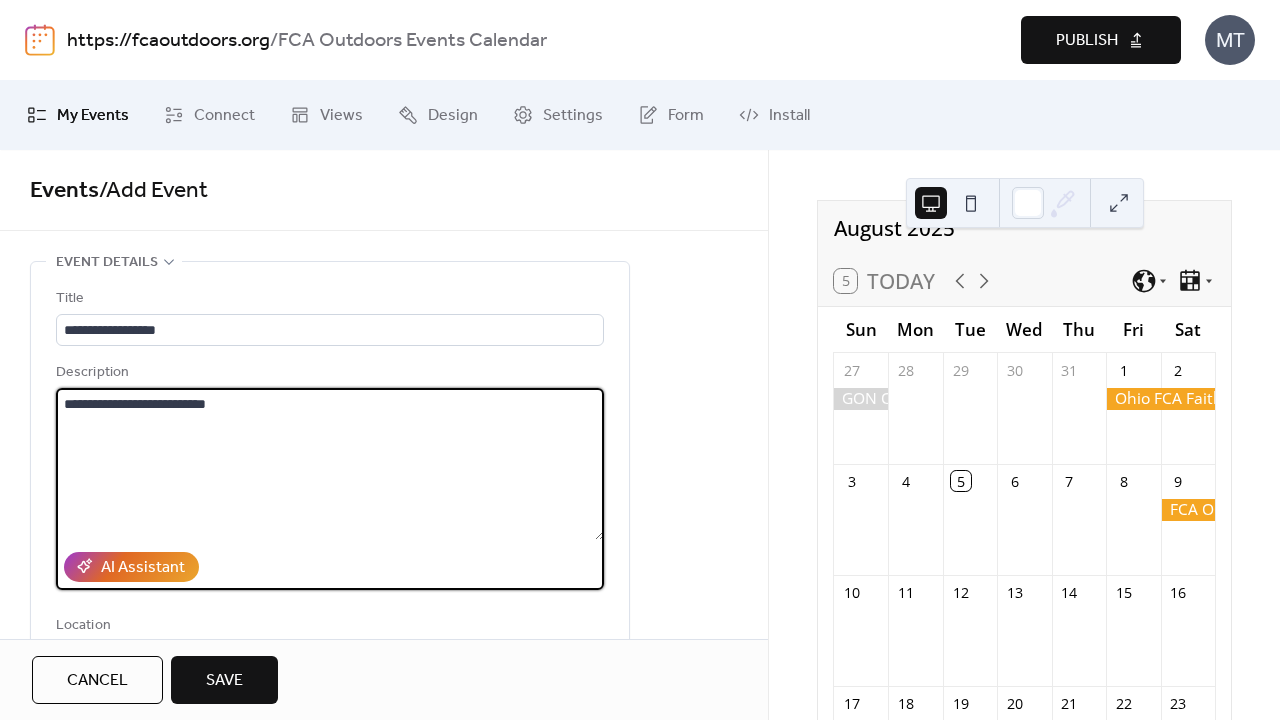 click on "**********" at bounding box center [330, 464] 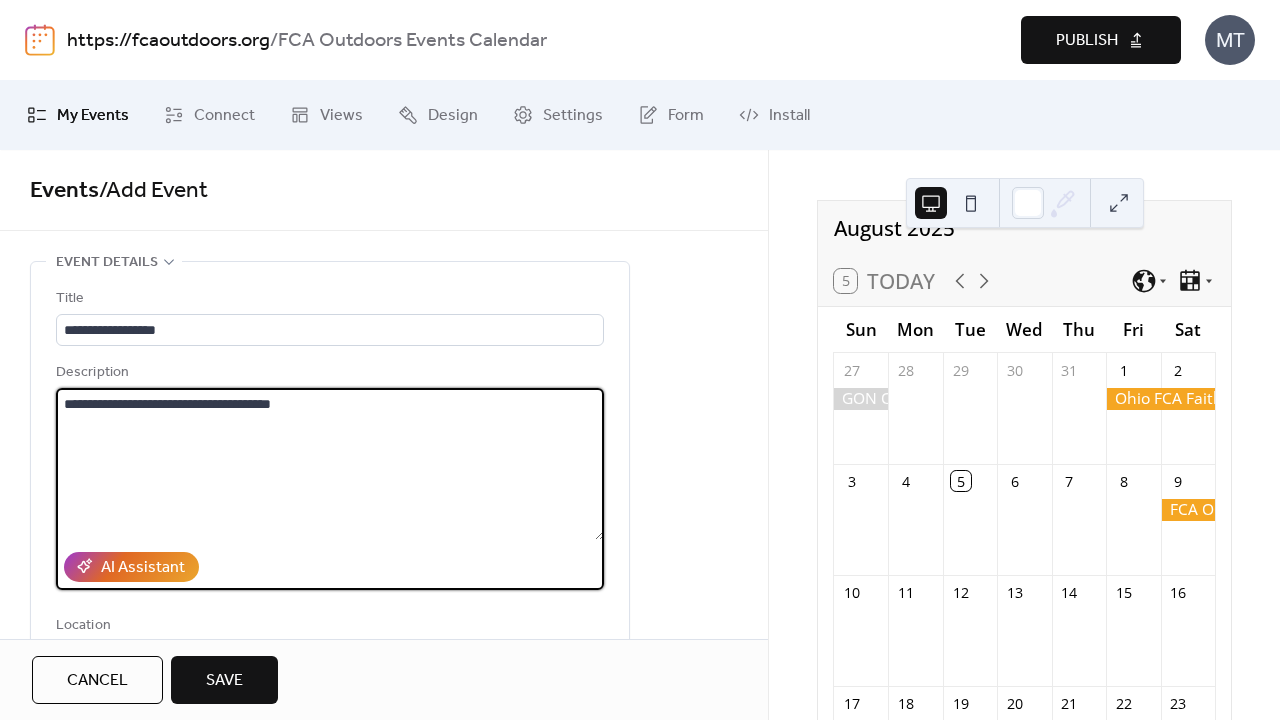 click on "**********" at bounding box center (330, 464) 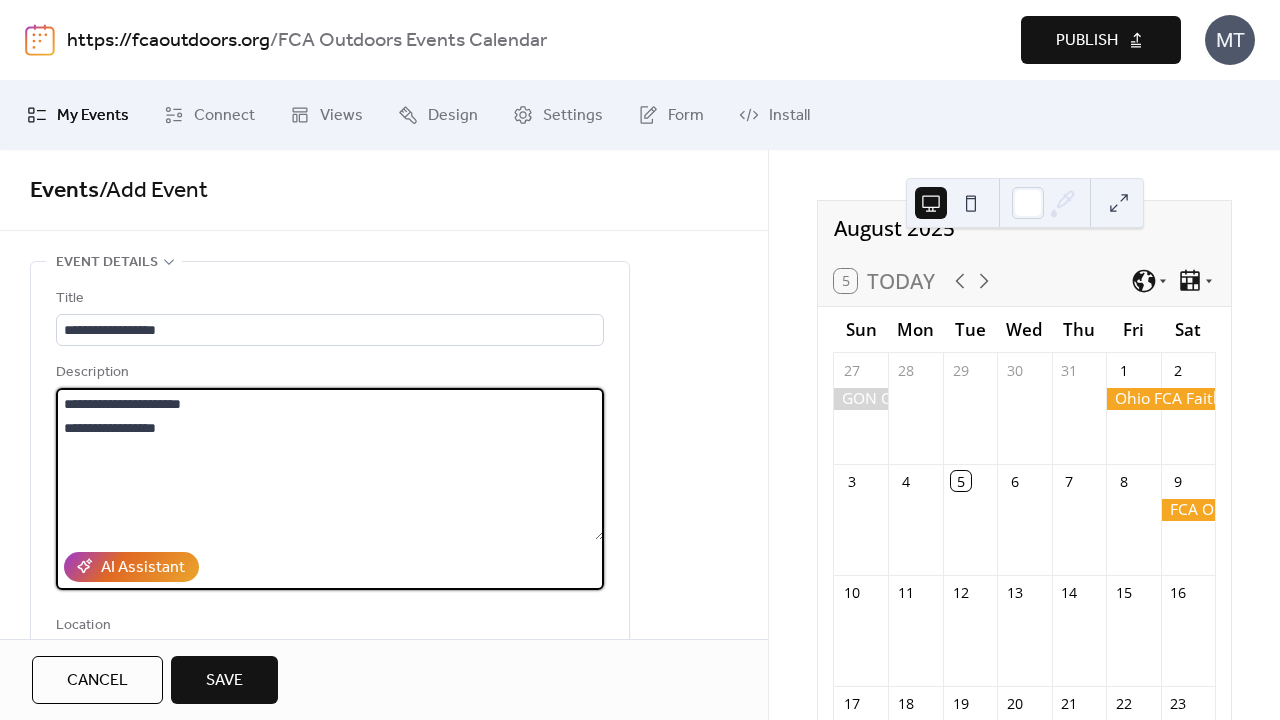 click on "**********" at bounding box center (330, 464) 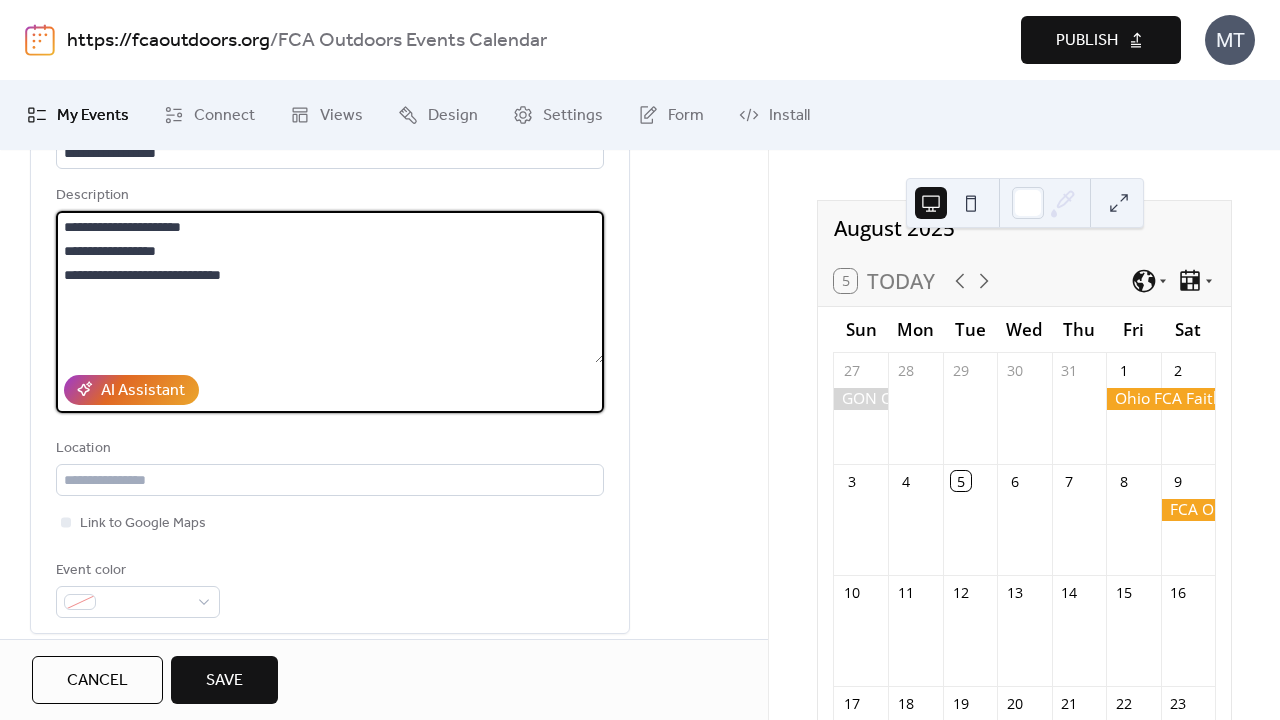 scroll, scrollTop: 180, scrollLeft: 0, axis: vertical 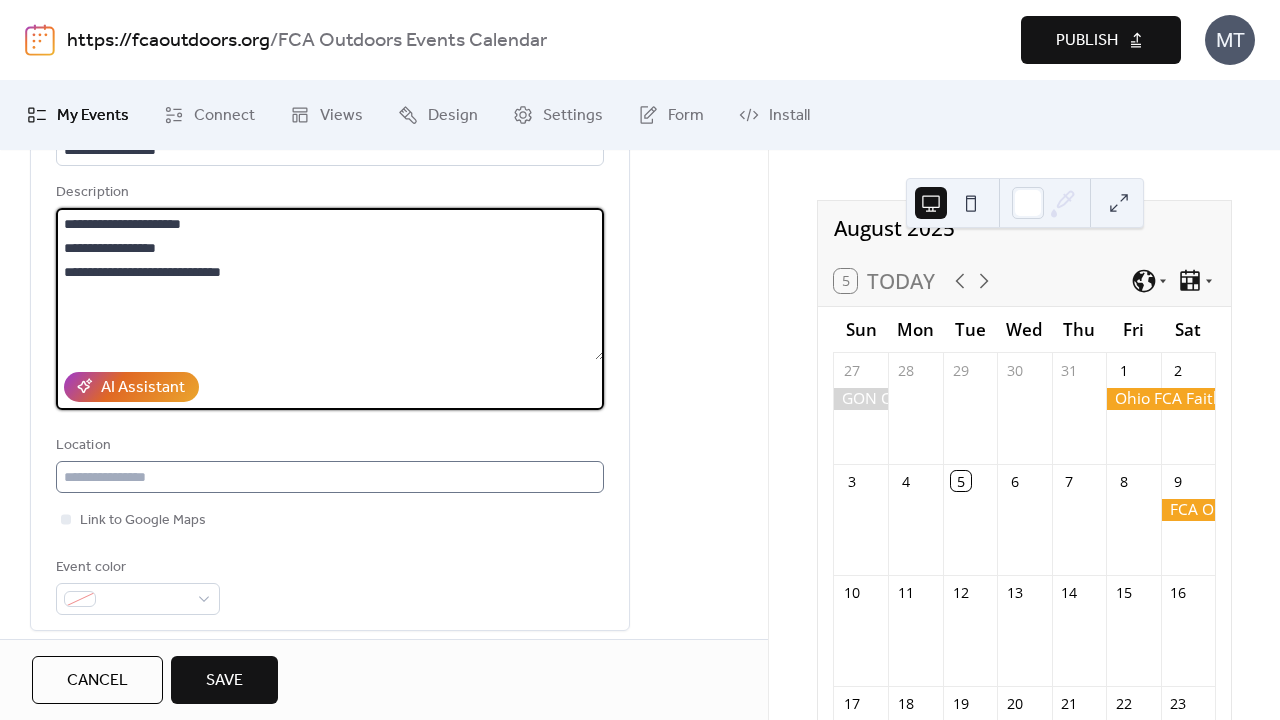 type on "**********" 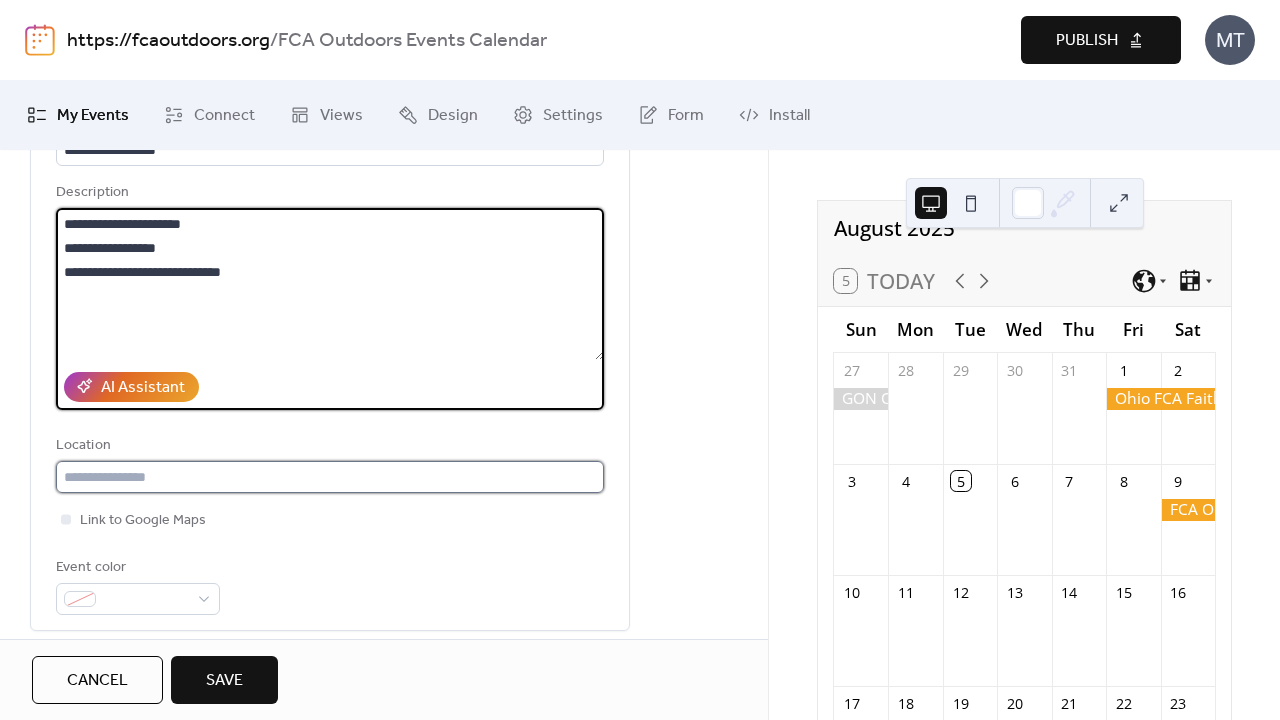 click at bounding box center [330, 477] 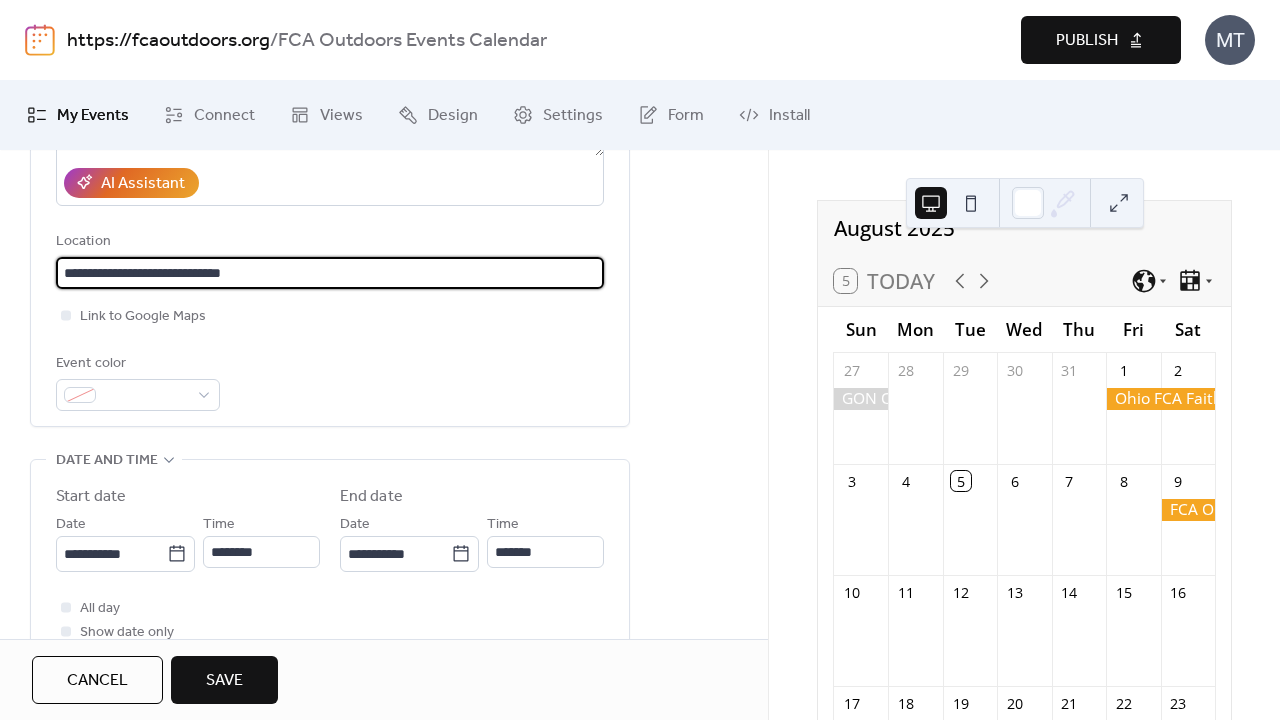 scroll, scrollTop: 386, scrollLeft: 0, axis: vertical 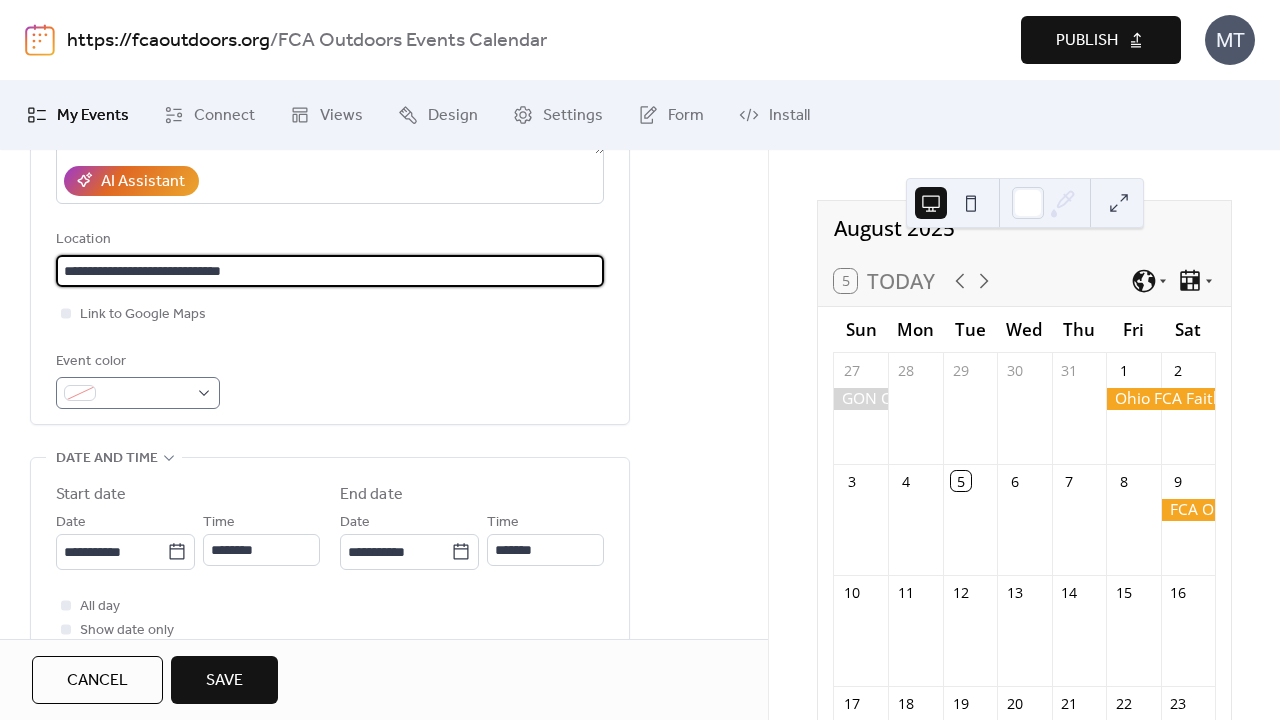 type on "**********" 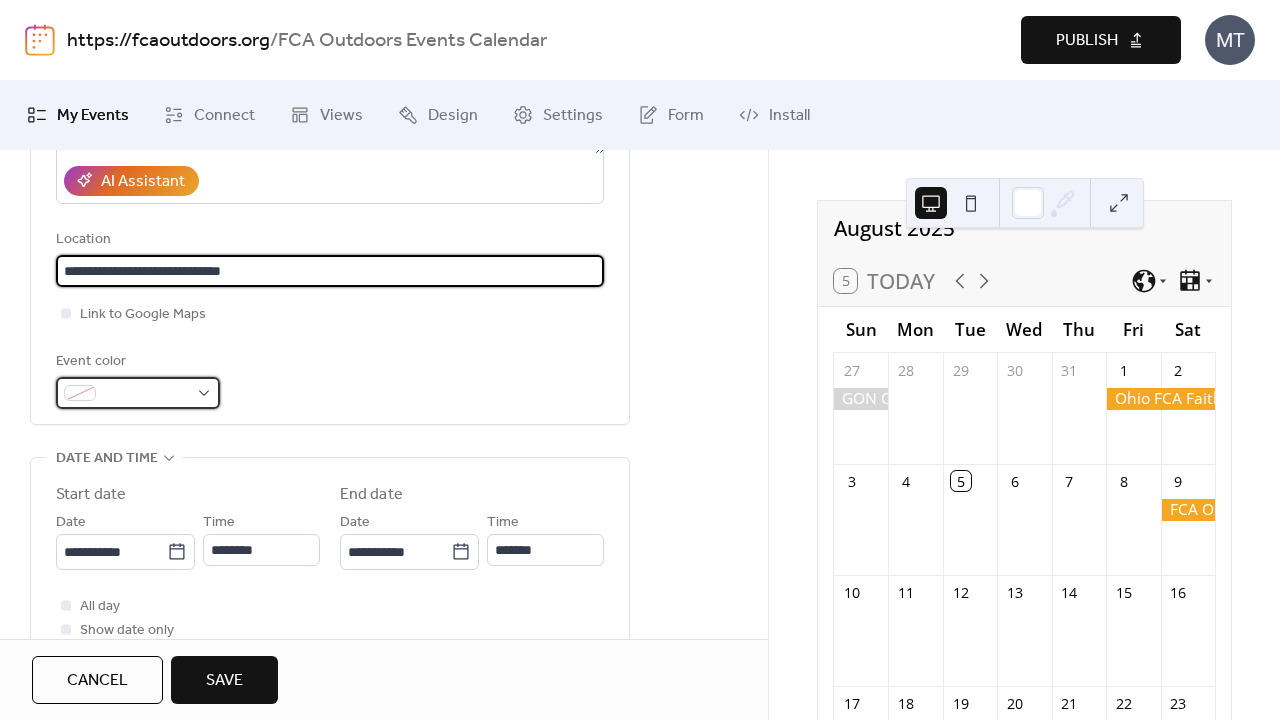 click at bounding box center [138, 393] 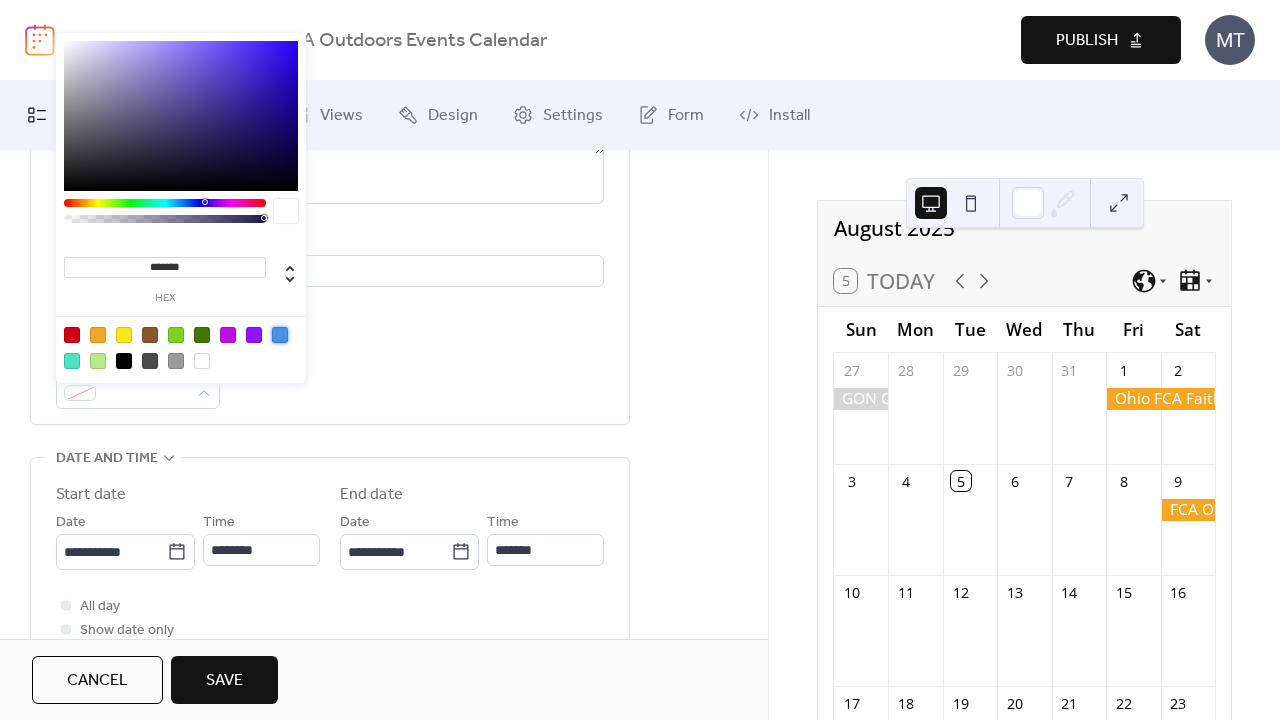 click at bounding box center [280, 335] 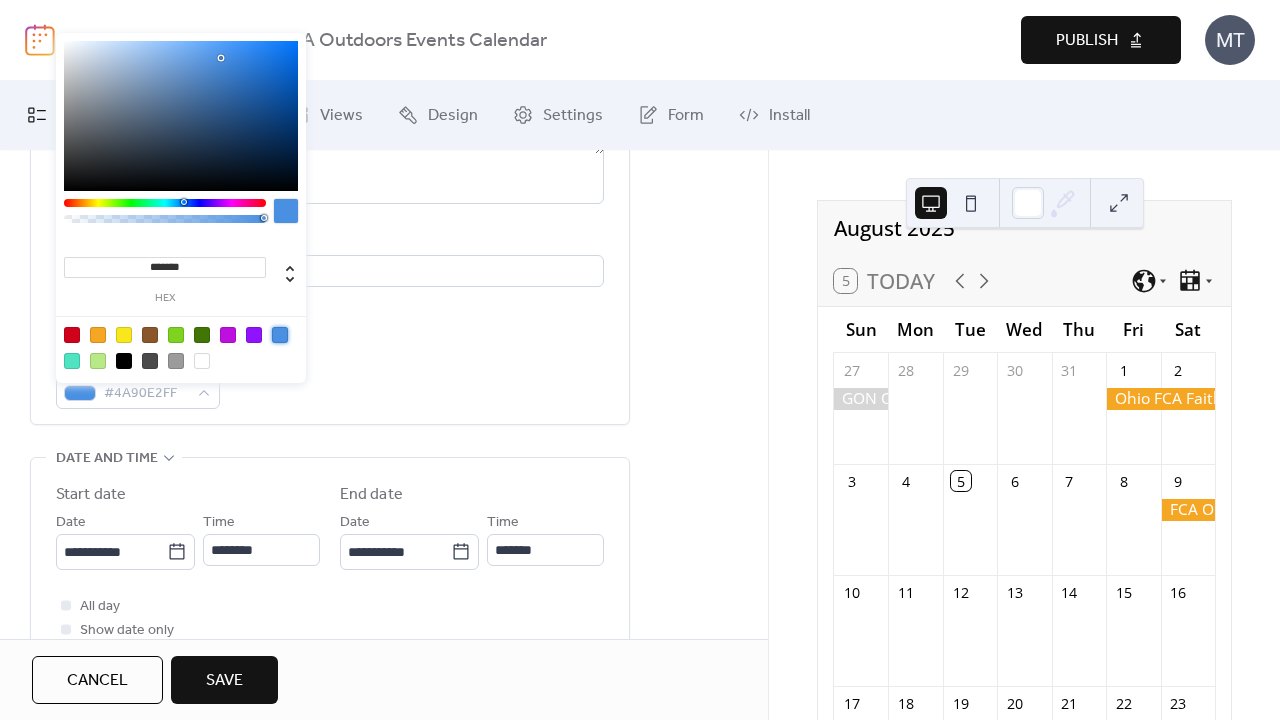 click on "**********" at bounding box center (330, 155) 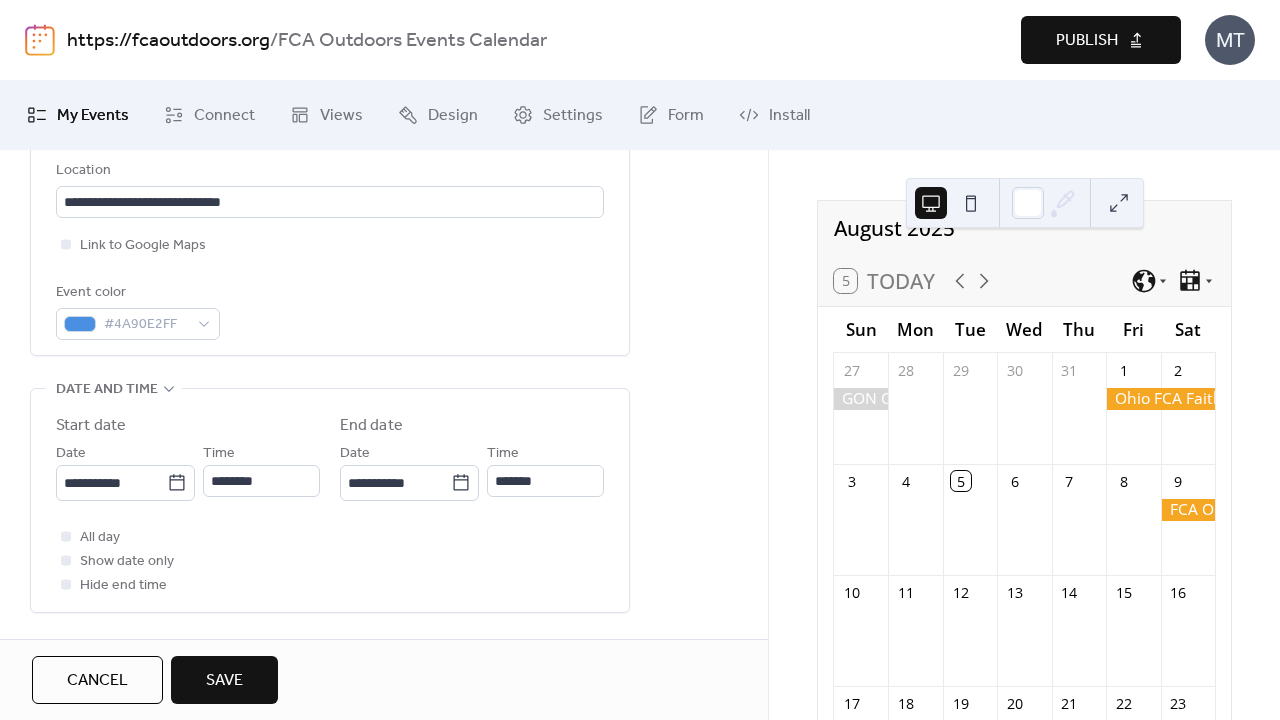 scroll, scrollTop: 456, scrollLeft: 0, axis: vertical 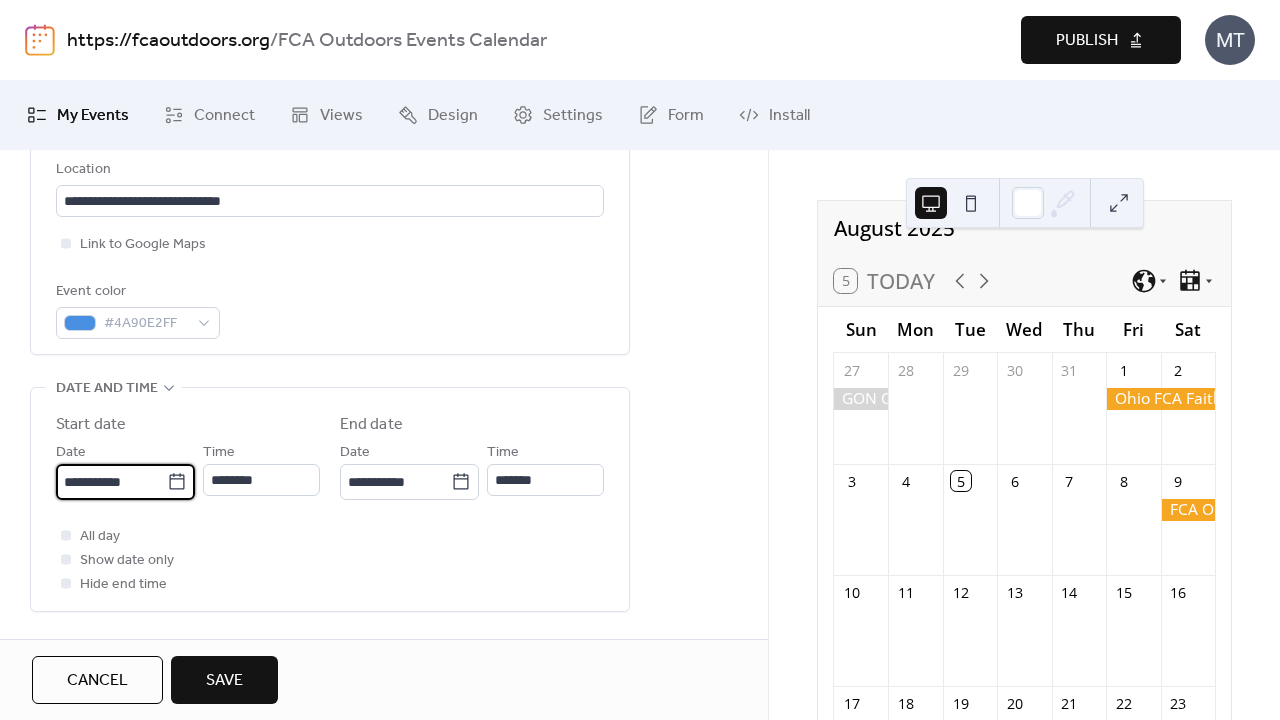 click on "**********" at bounding box center (111, 482) 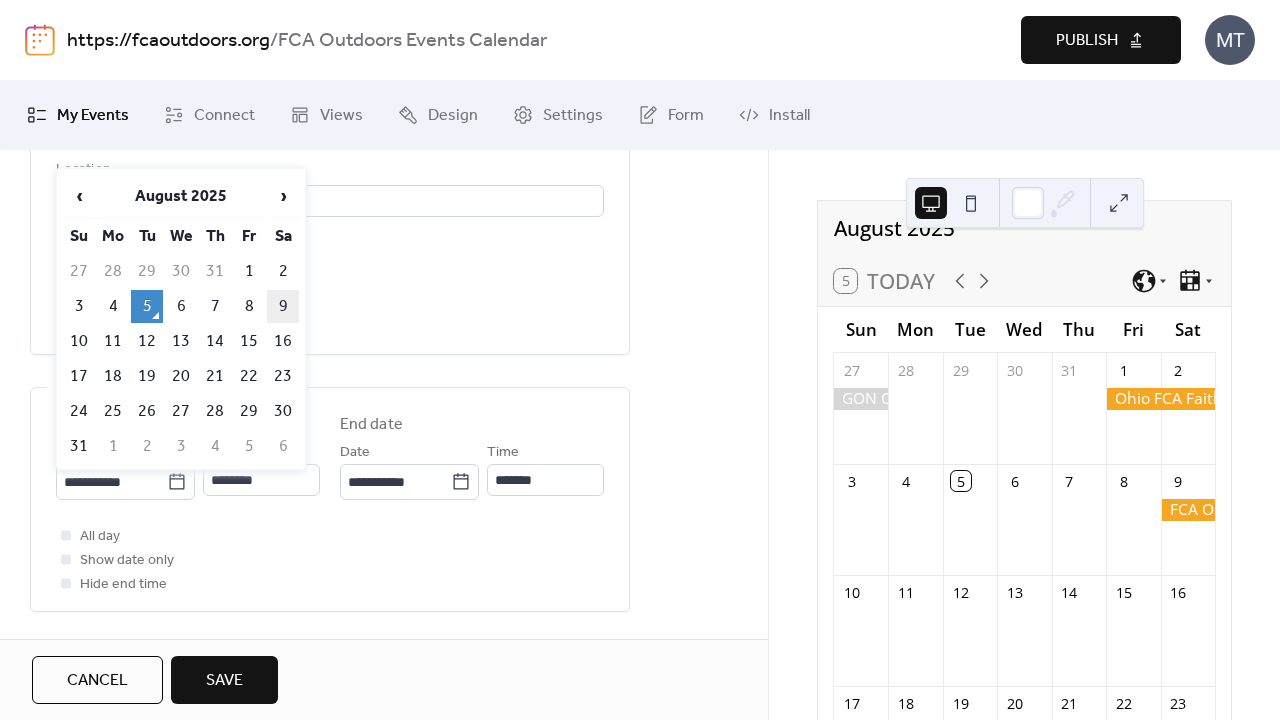 click on "9" at bounding box center (283, 306) 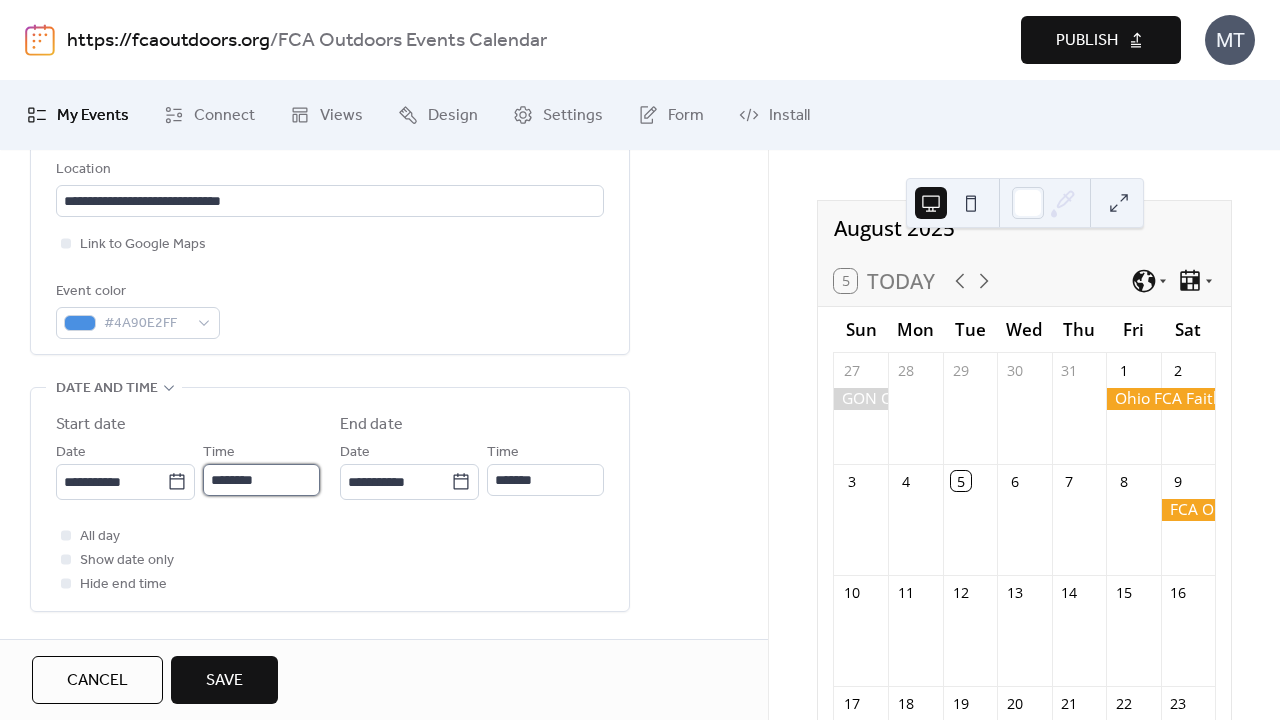 click on "********" at bounding box center (261, 480) 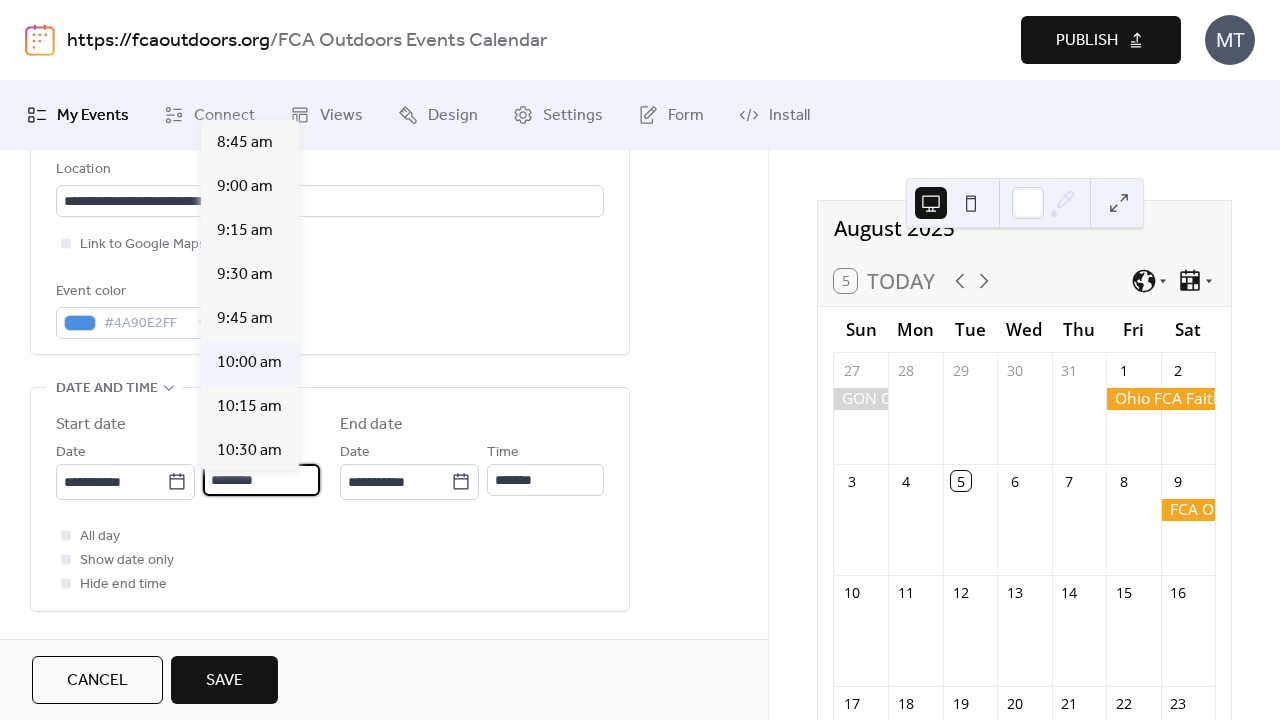 scroll, scrollTop: 1531, scrollLeft: 0, axis: vertical 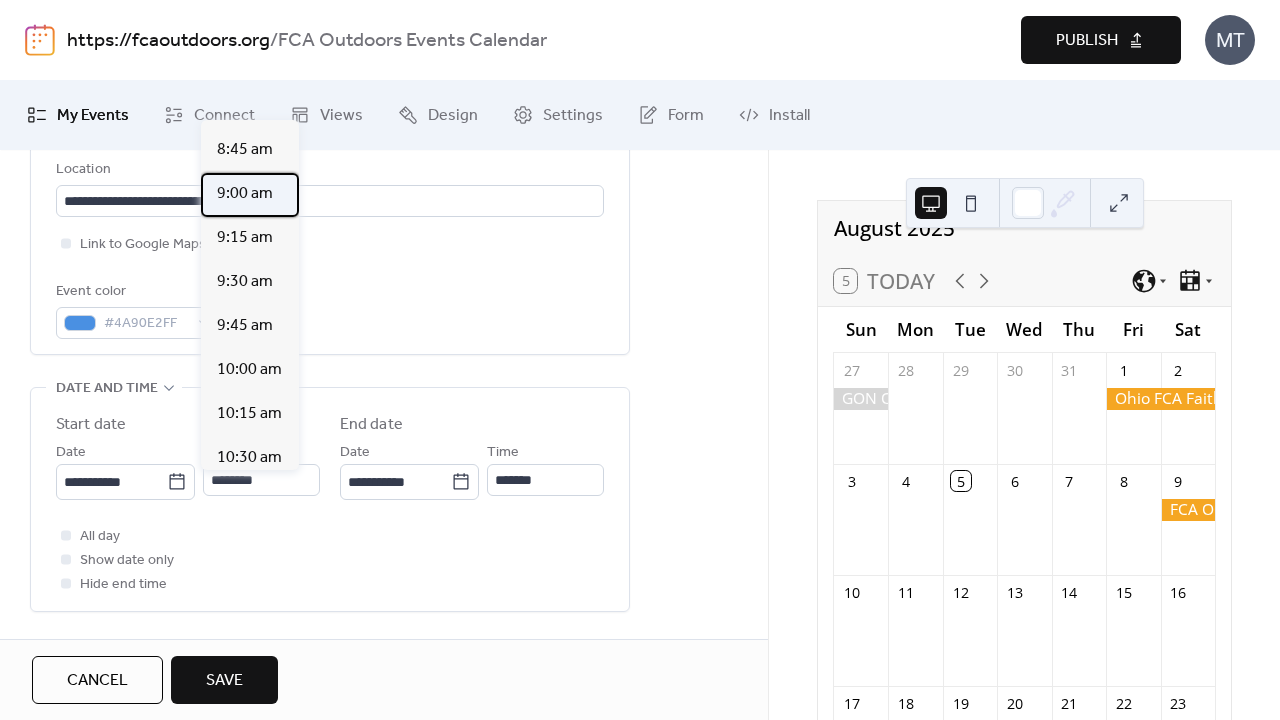 click on "9:00 am" at bounding box center [245, 194] 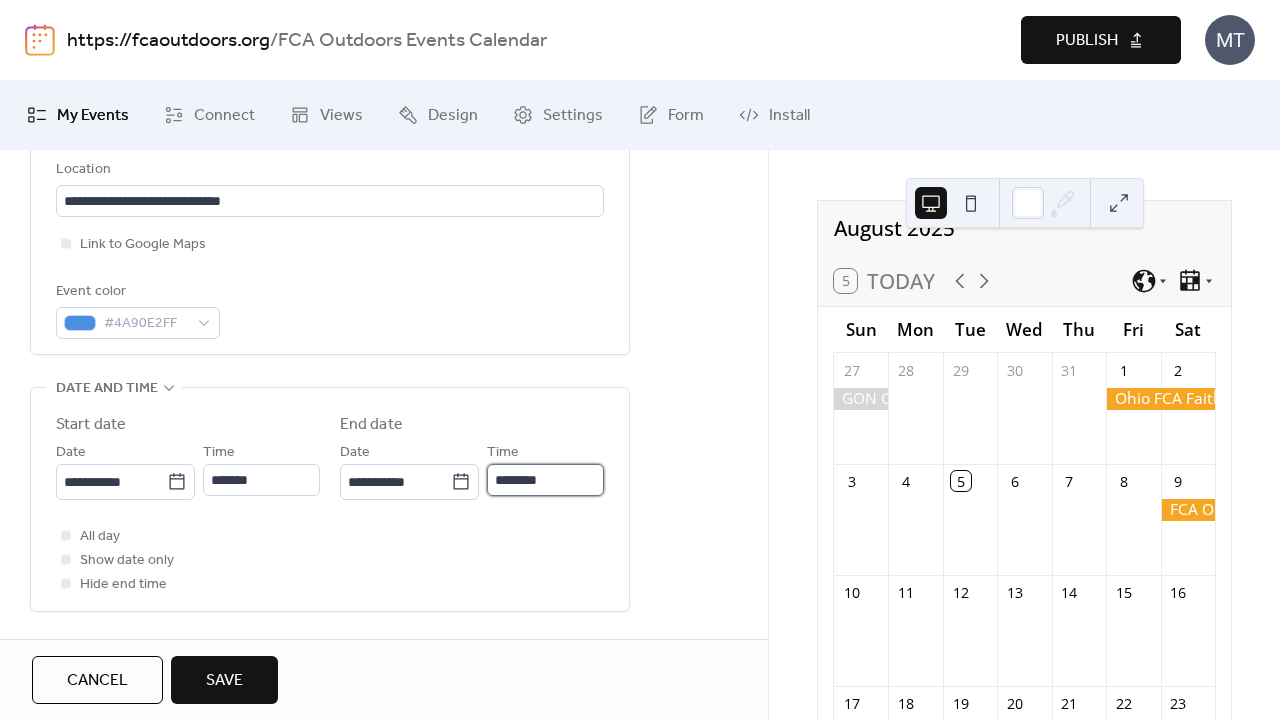 click on "********" at bounding box center (545, 480) 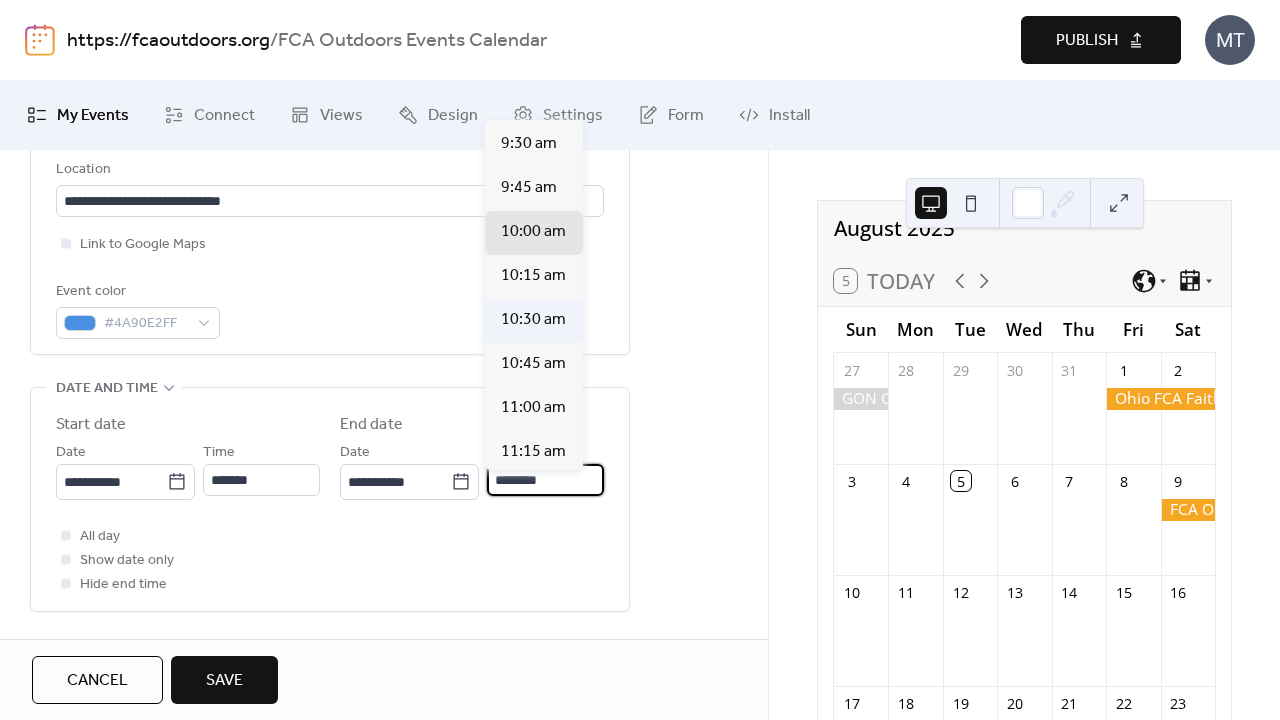 scroll, scrollTop: 45, scrollLeft: 0, axis: vertical 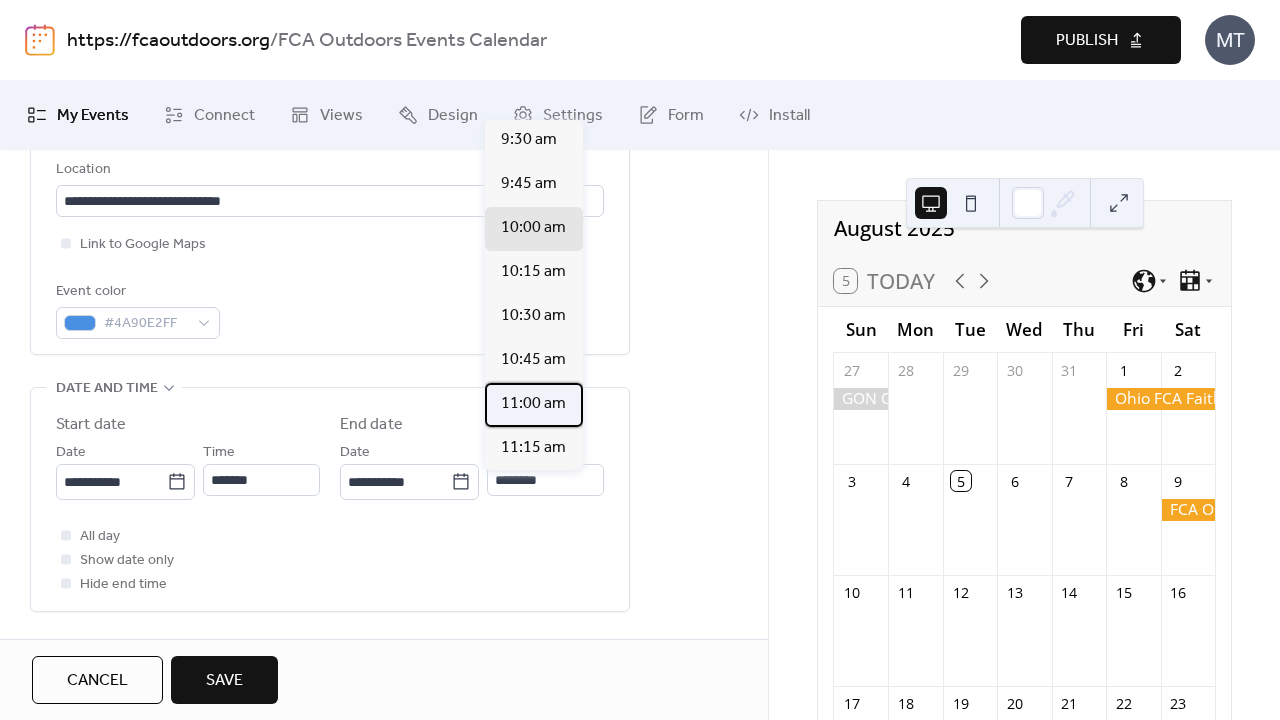 click on "11:00 am" at bounding box center (533, 404) 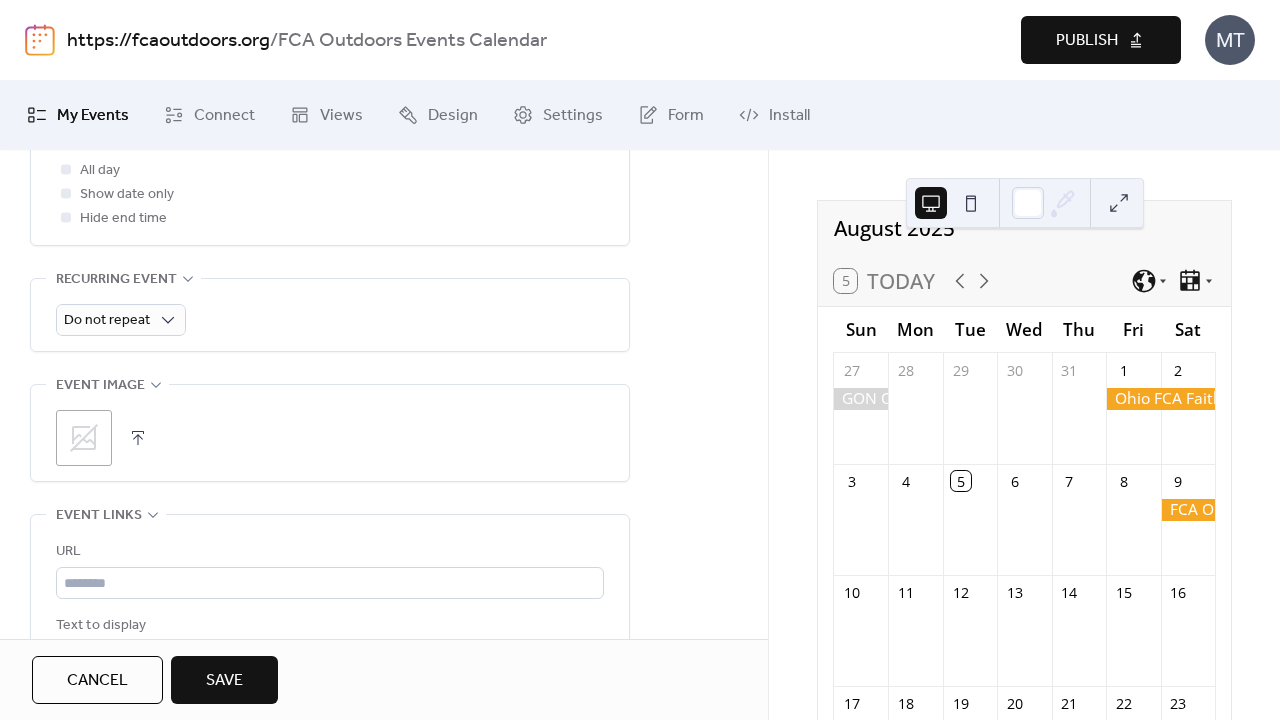 scroll, scrollTop: 866, scrollLeft: 0, axis: vertical 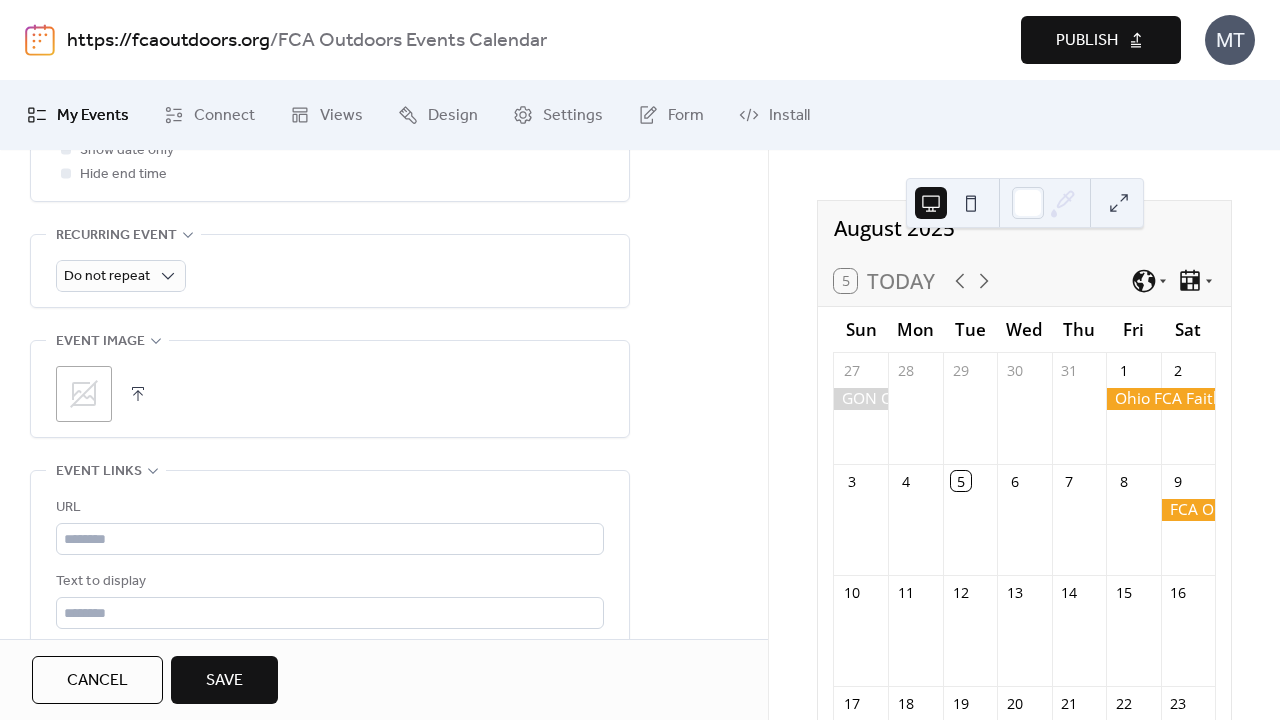 click 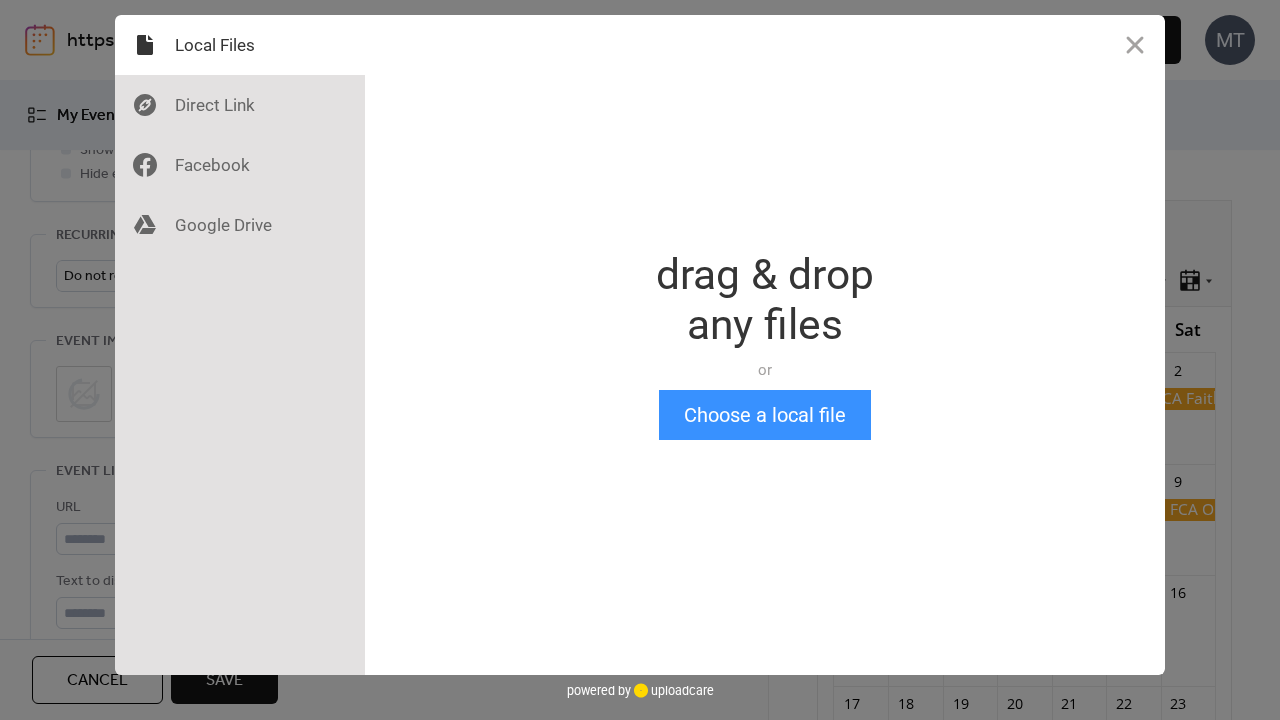 click on "Choose a local file" at bounding box center [765, 415] 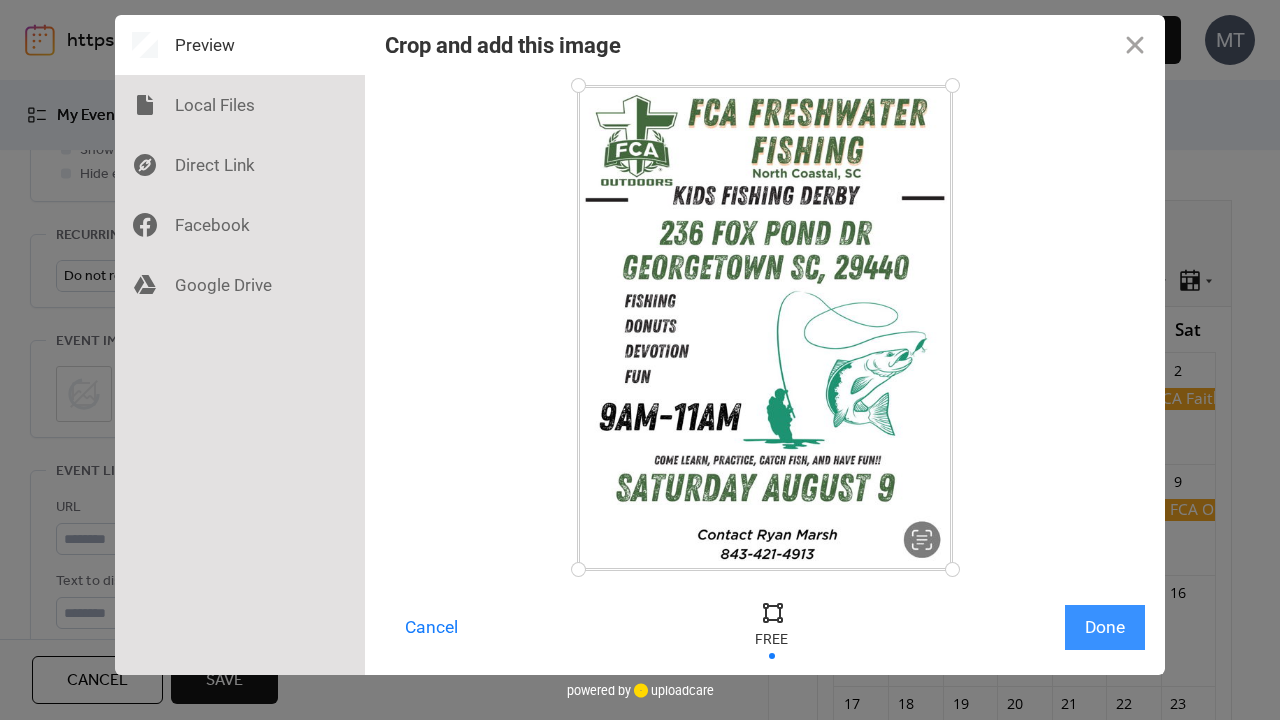 click on "Done" at bounding box center [1105, 627] 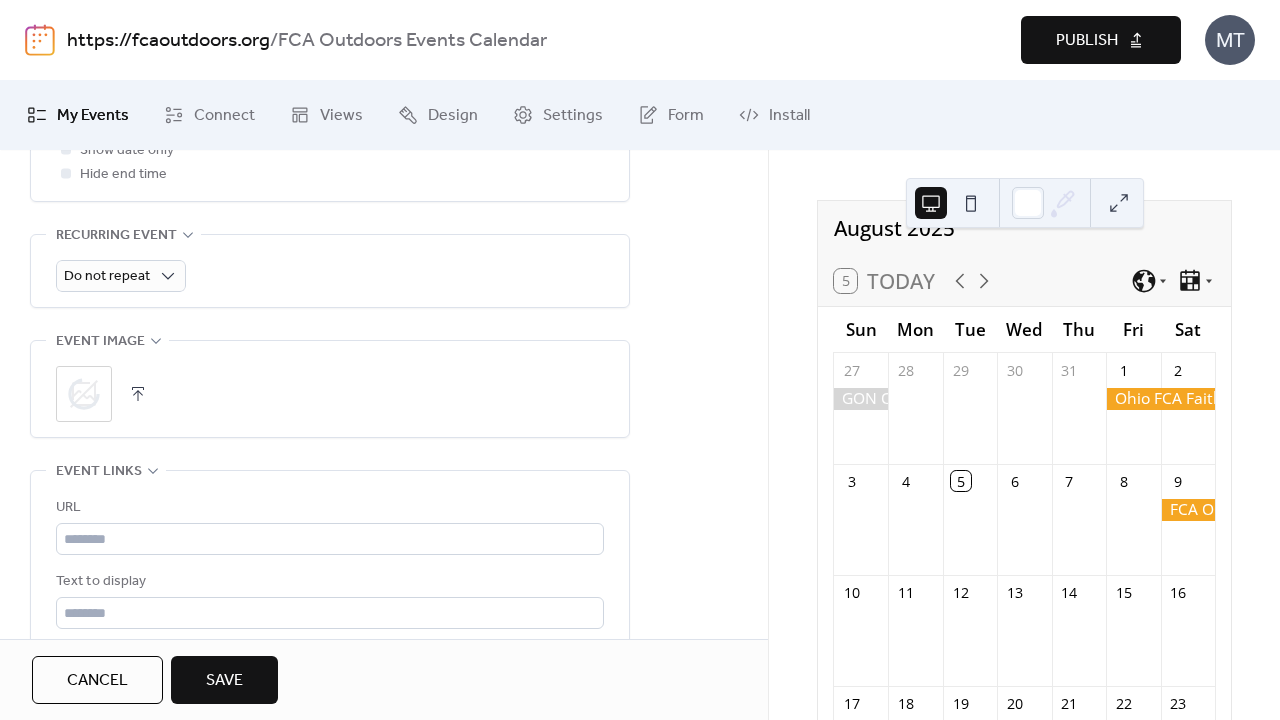 scroll, scrollTop: 1002, scrollLeft: 0, axis: vertical 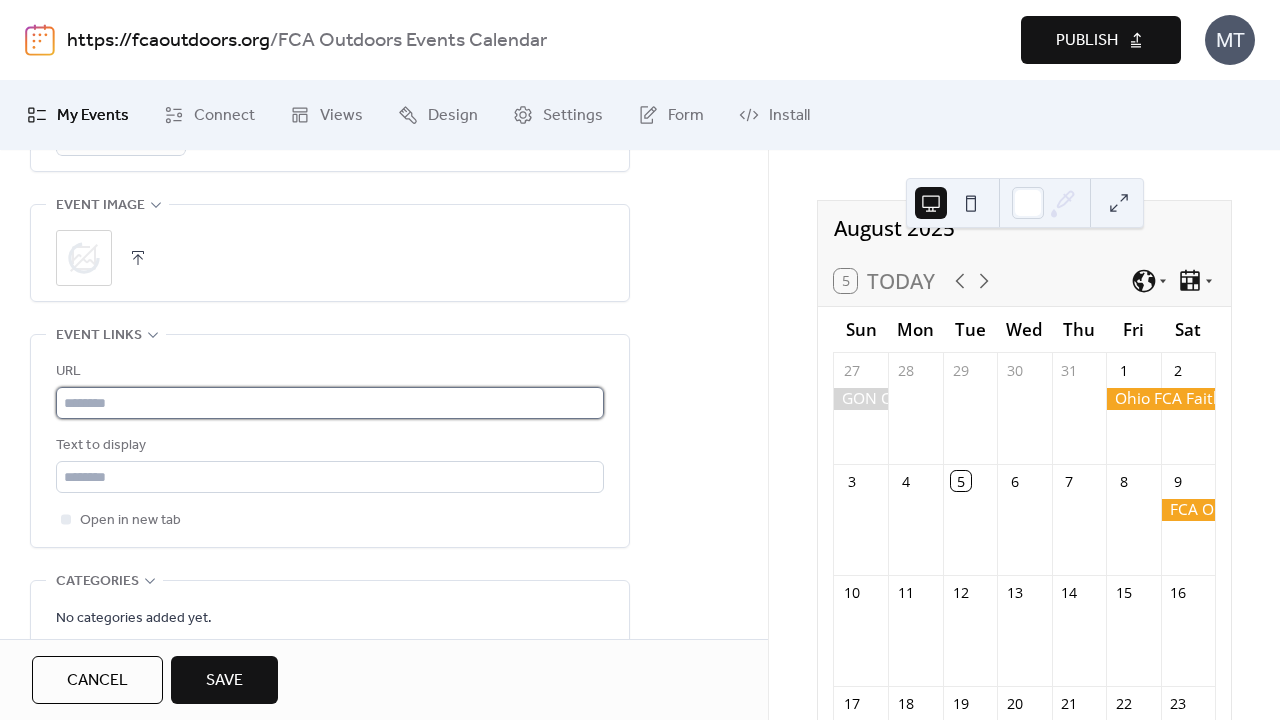 click at bounding box center [330, 403] 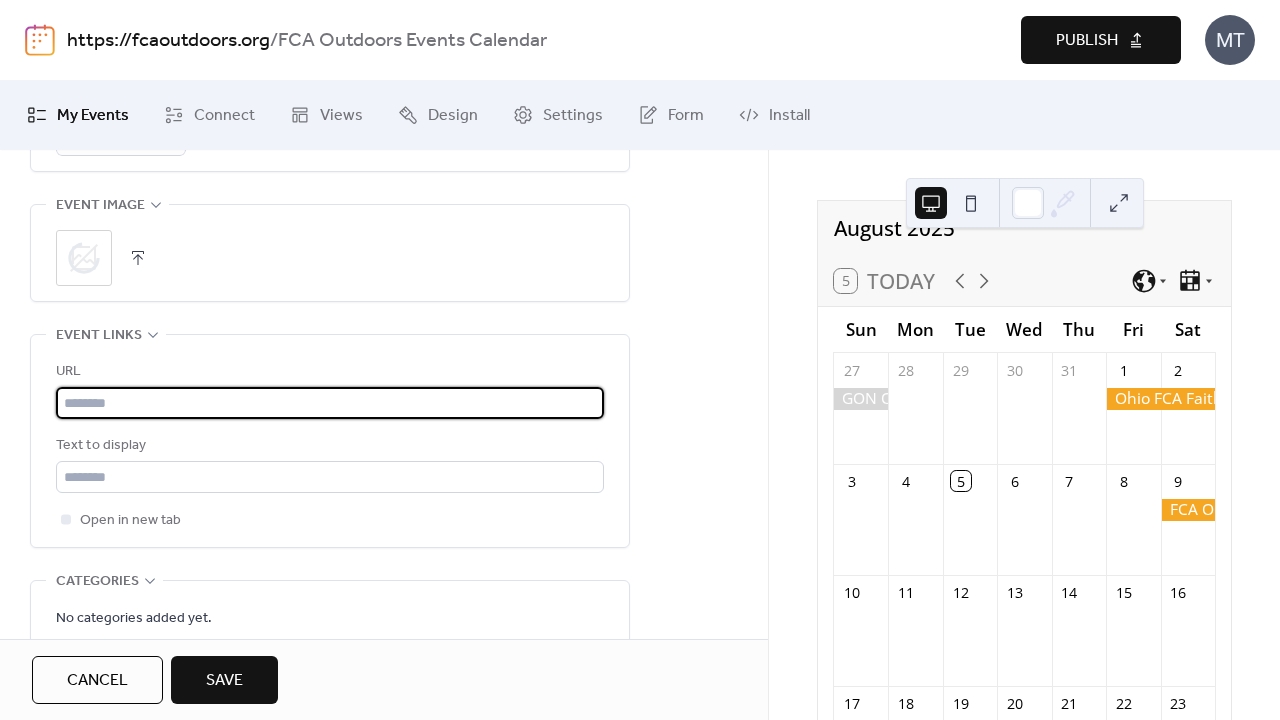 paste on "**********" 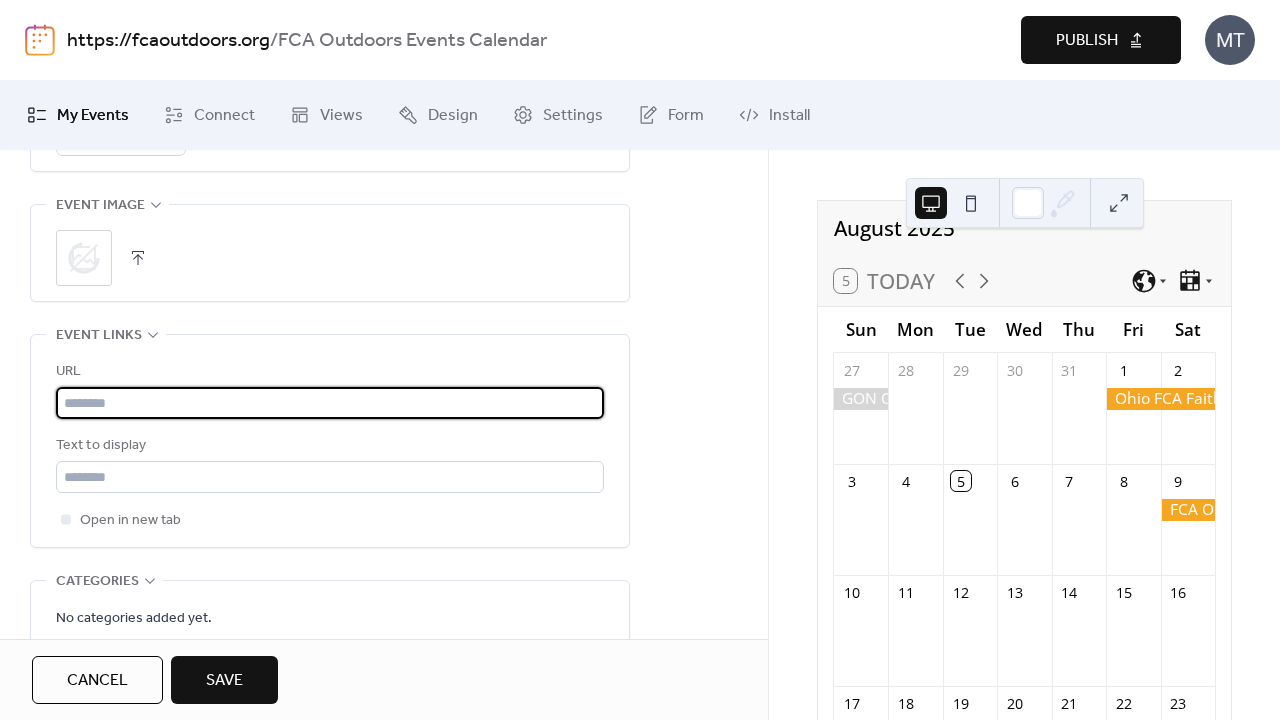 type on "**********" 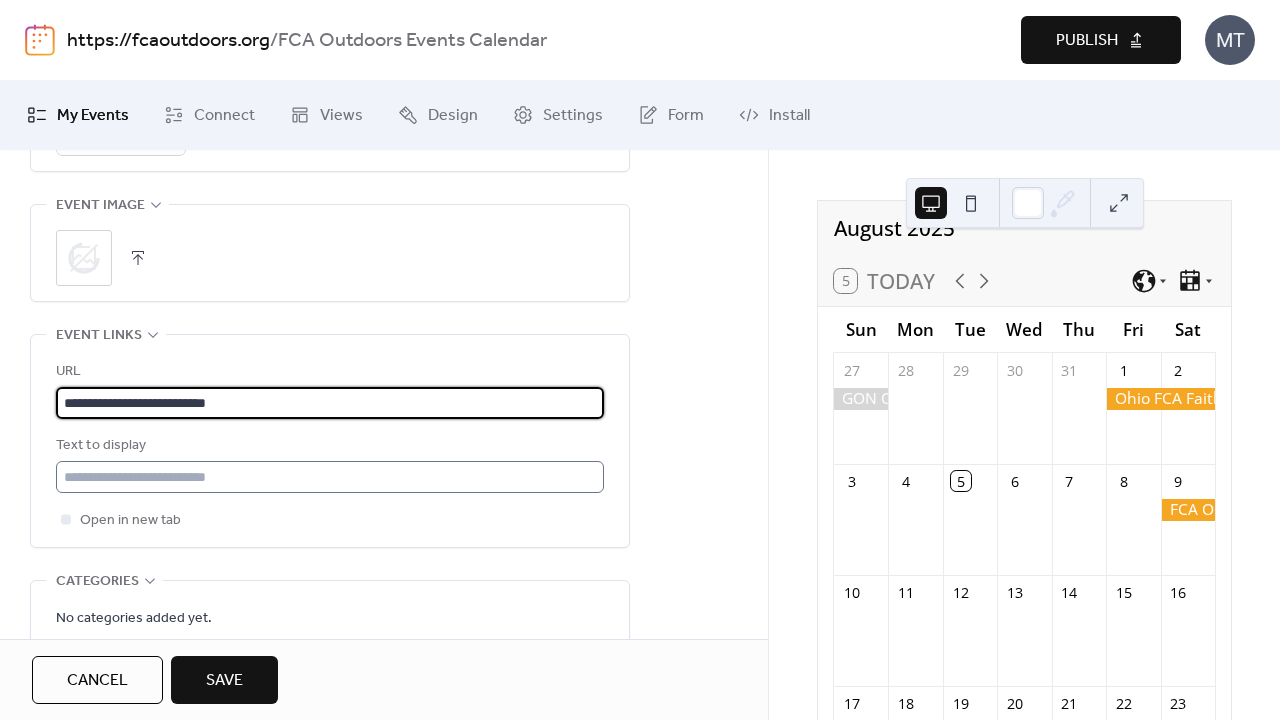 type 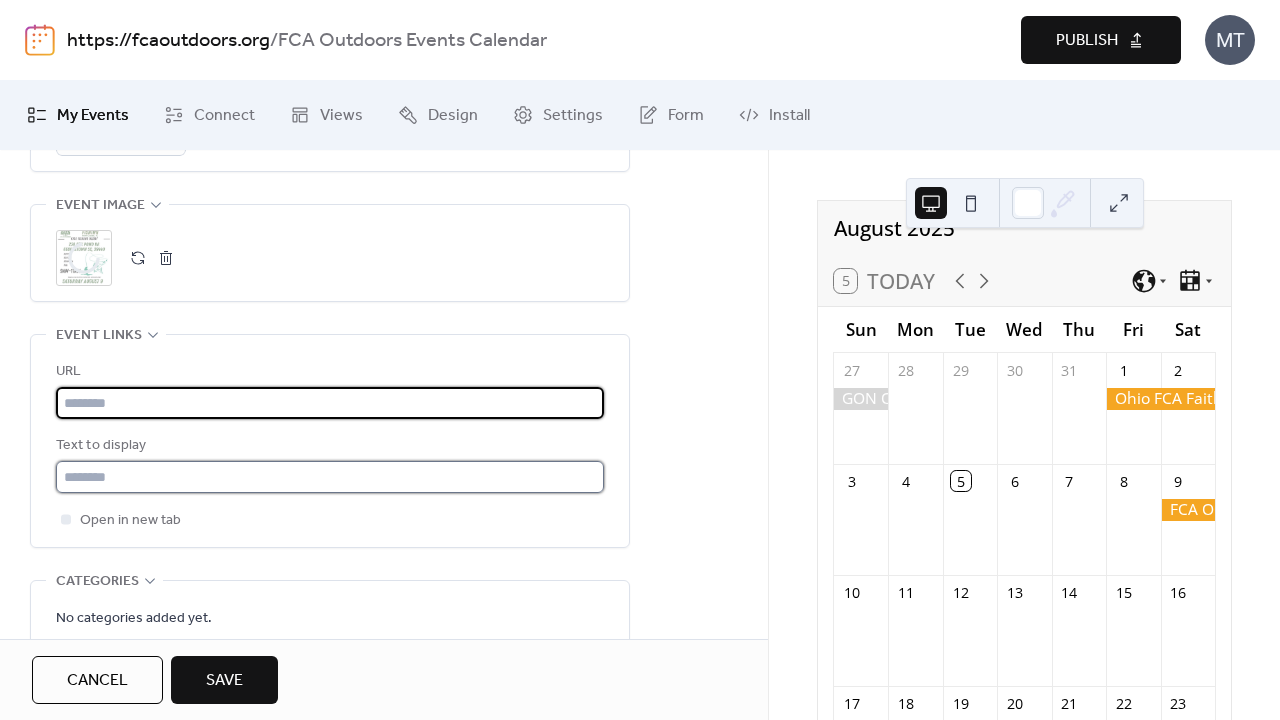 click at bounding box center (330, 477) 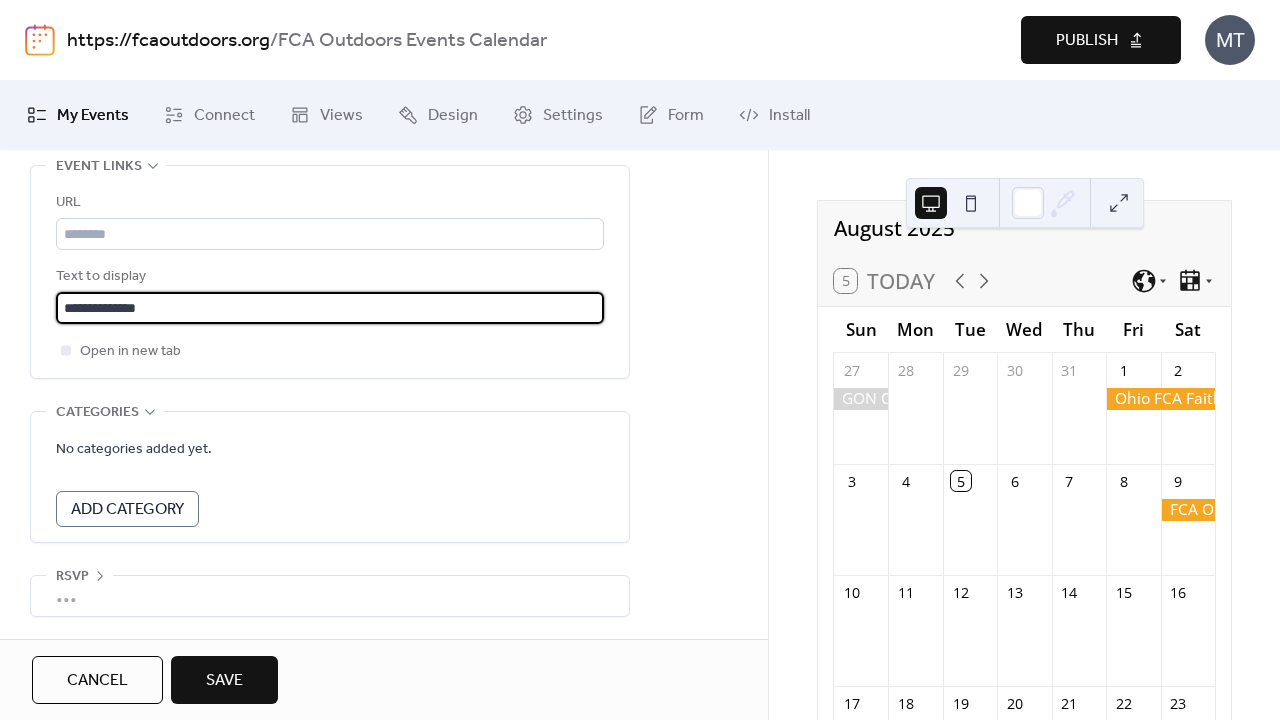 scroll, scrollTop: 1182, scrollLeft: 0, axis: vertical 